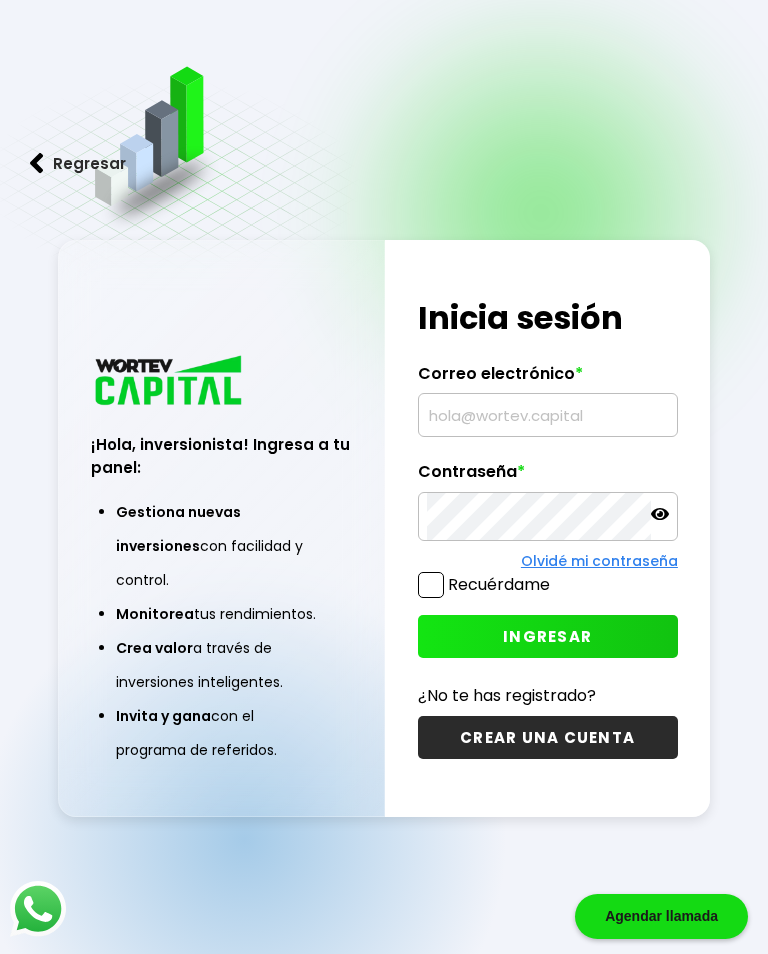 scroll, scrollTop: 0, scrollLeft: 0, axis: both 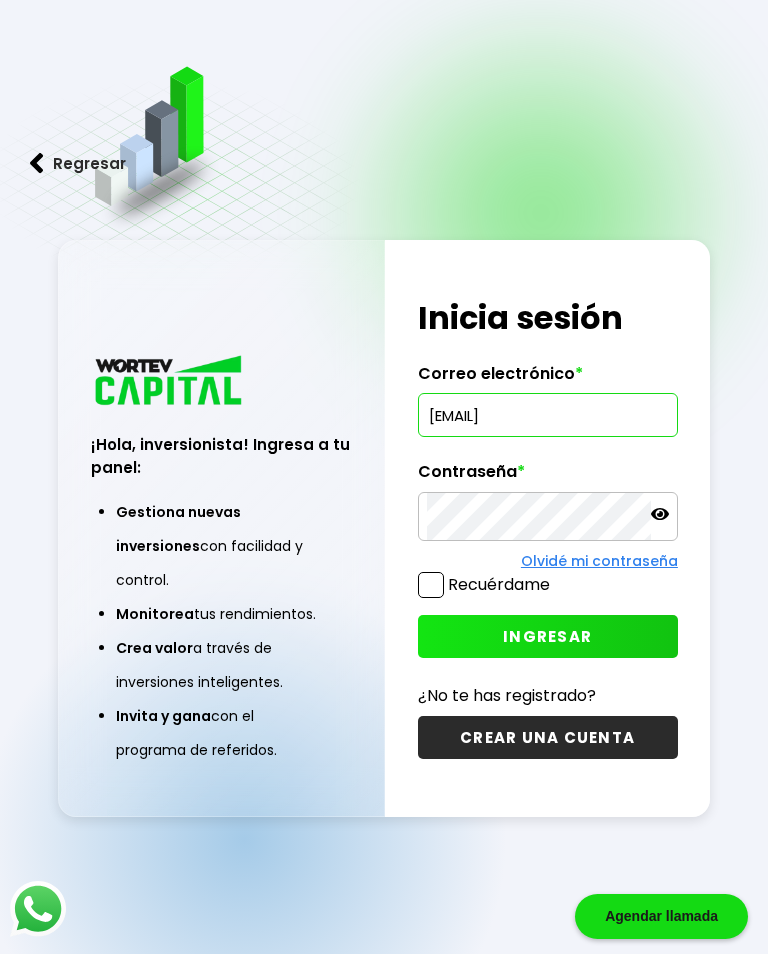 type on "[EMAIL]" 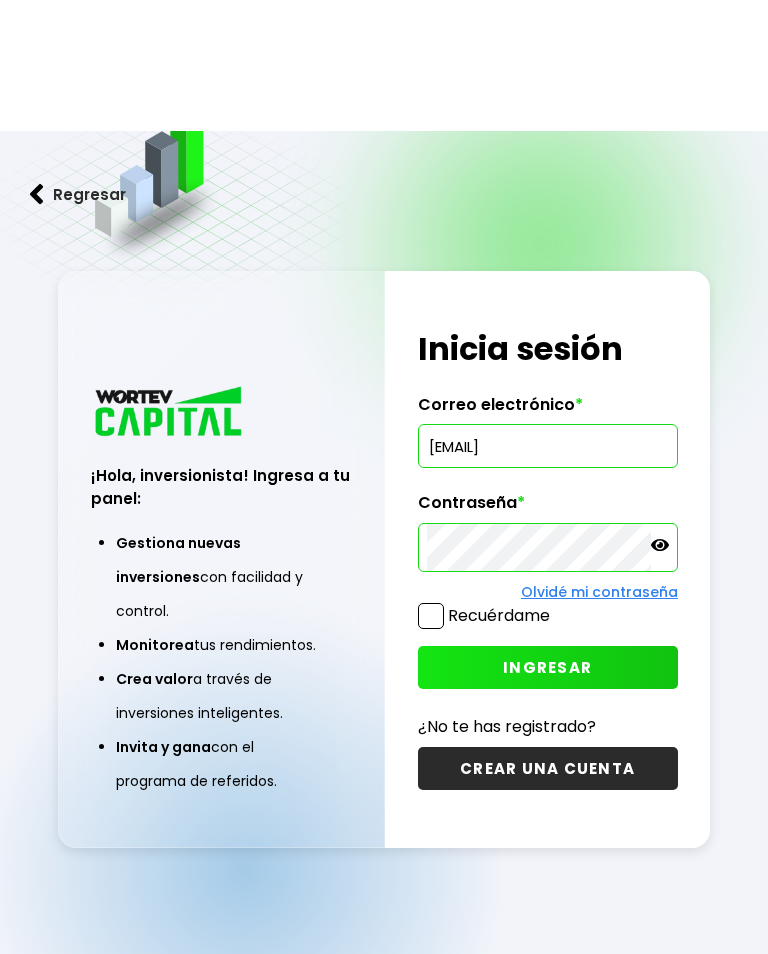 scroll, scrollTop: 131, scrollLeft: 0, axis: vertical 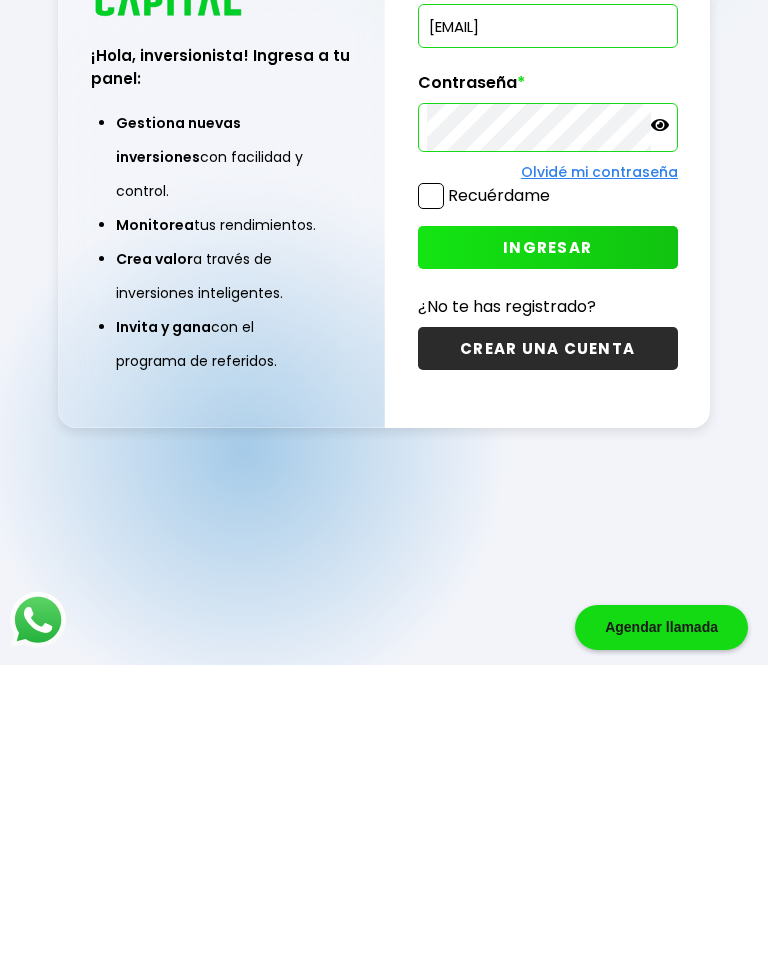 click on "INGRESAR" at bounding box center (548, 536) 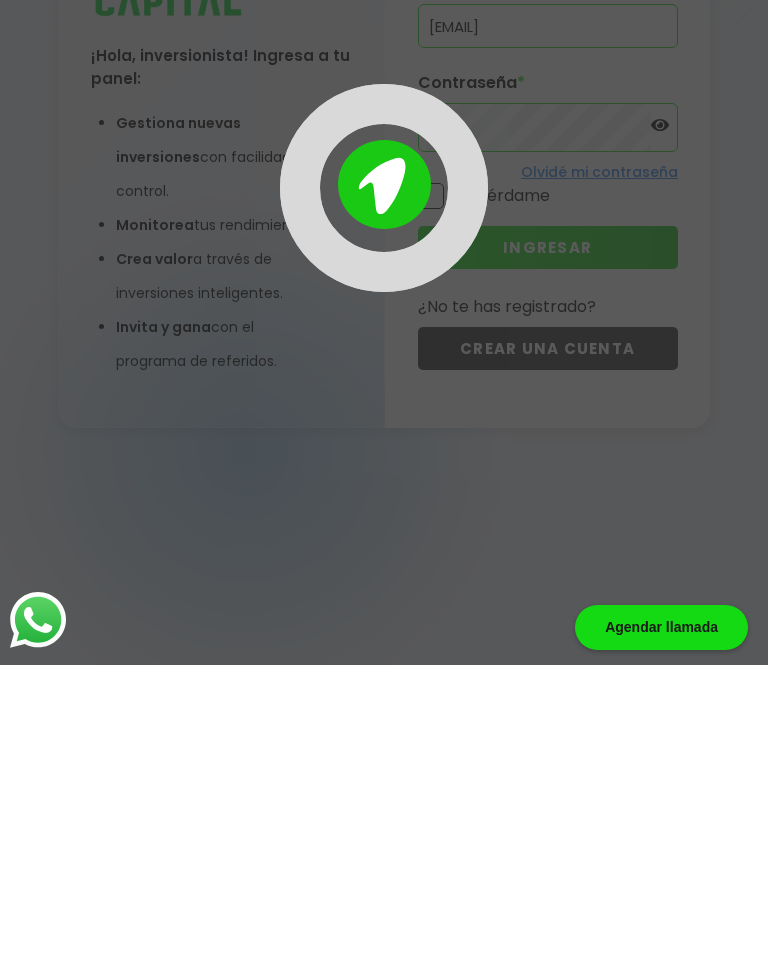 scroll, scrollTop: 100, scrollLeft: 0, axis: vertical 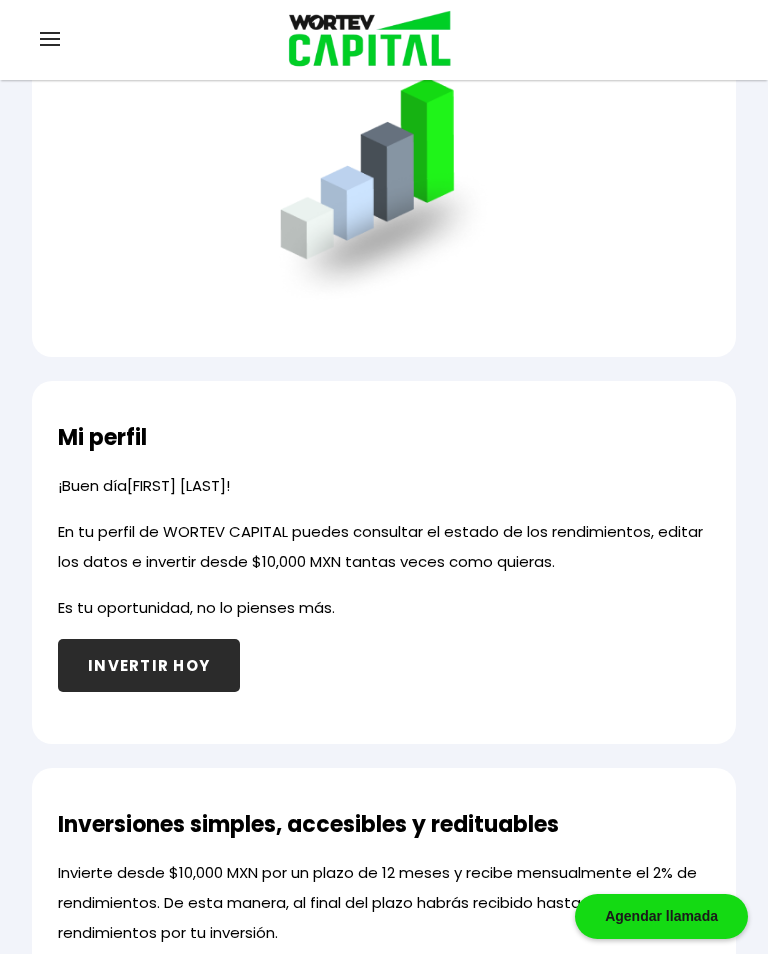 click on "INVERTIR HOY" at bounding box center [149, 665] 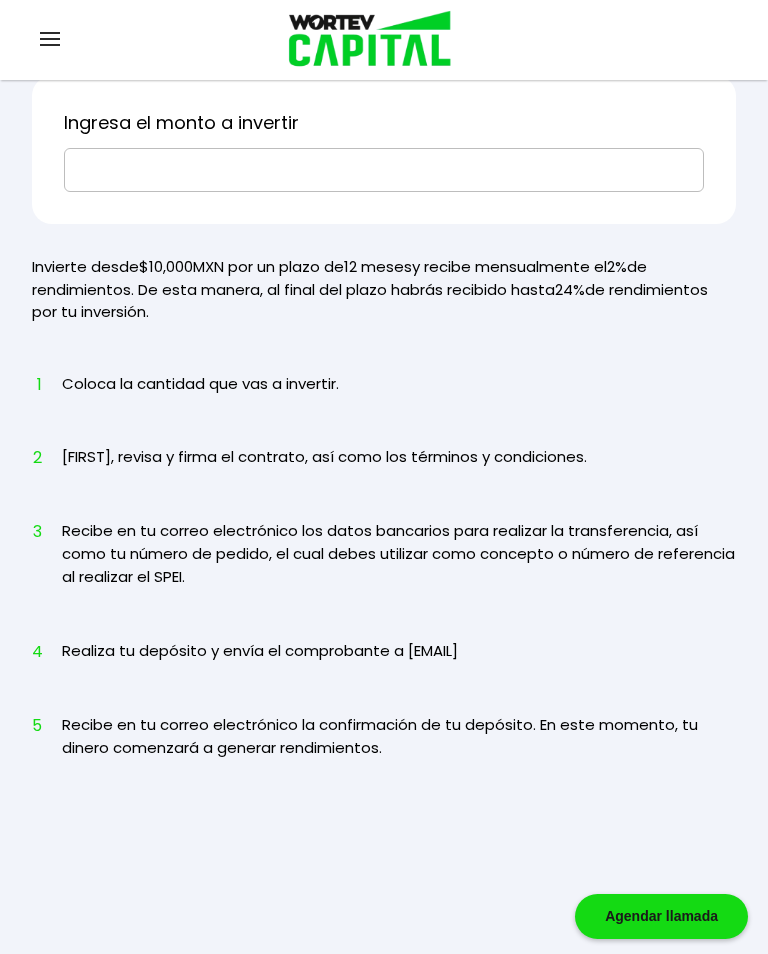 scroll, scrollTop: 0, scrollLeft: 0, axis: both 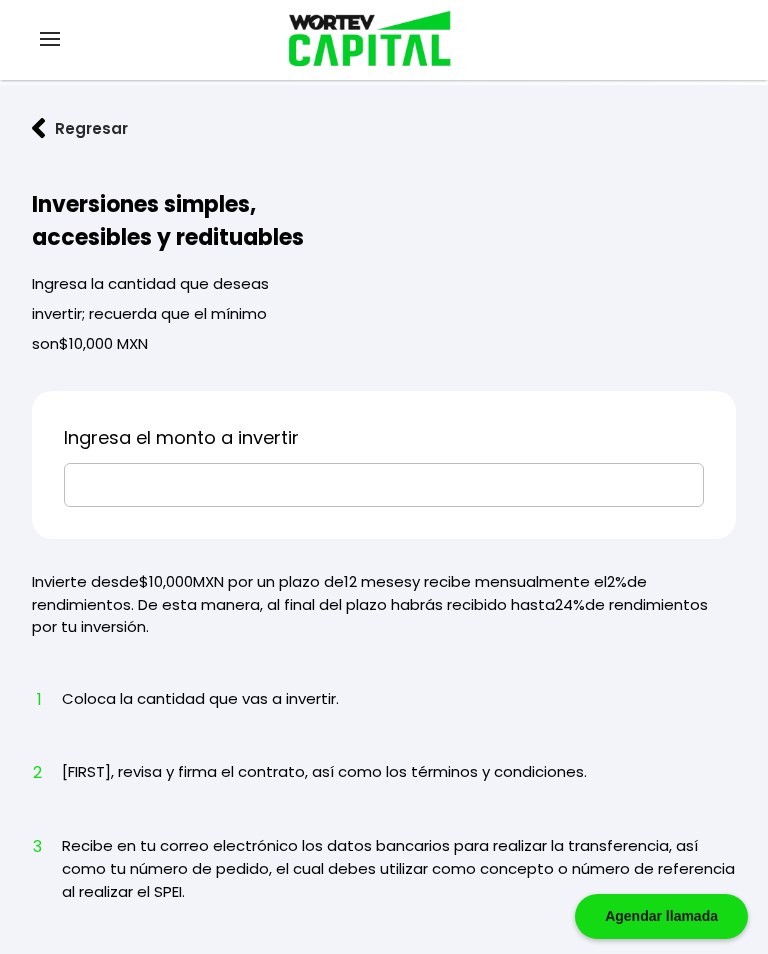 click at bounding box center (384, 485) 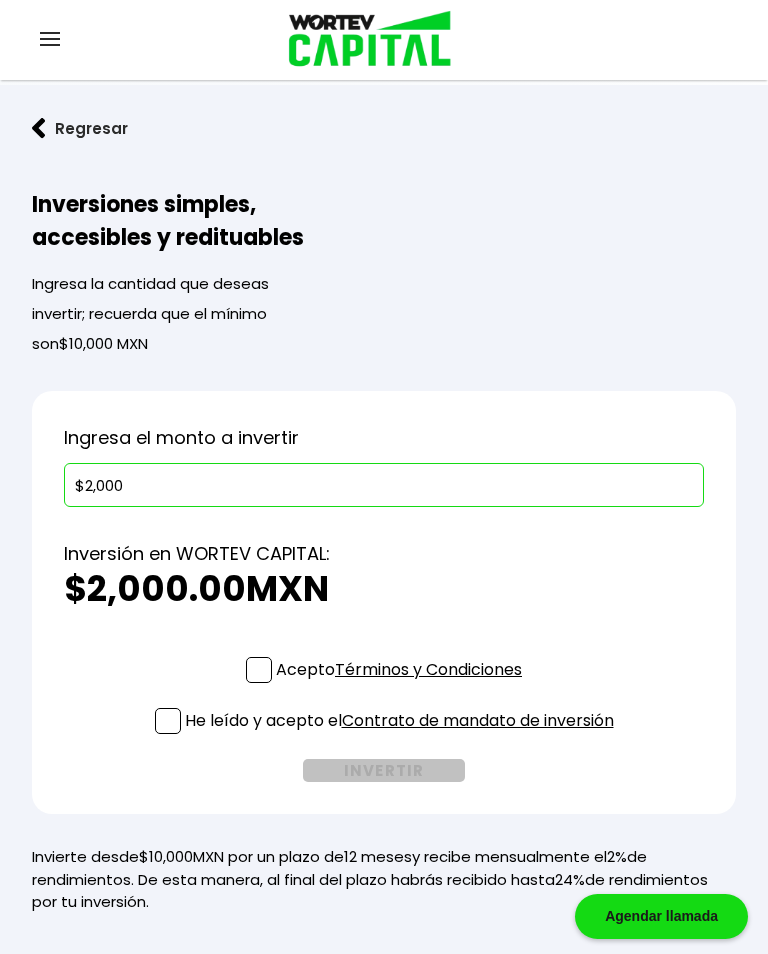 type on "$20,000" 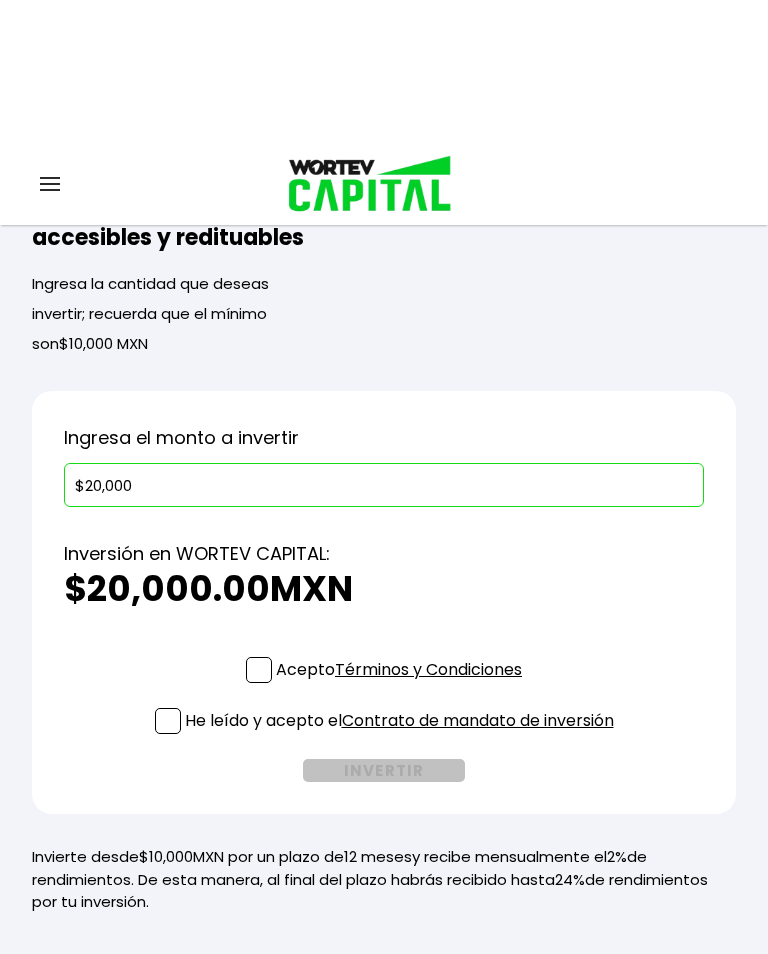 scroll, scrollTop: 174, scrollLeft: 0, axis: vertical 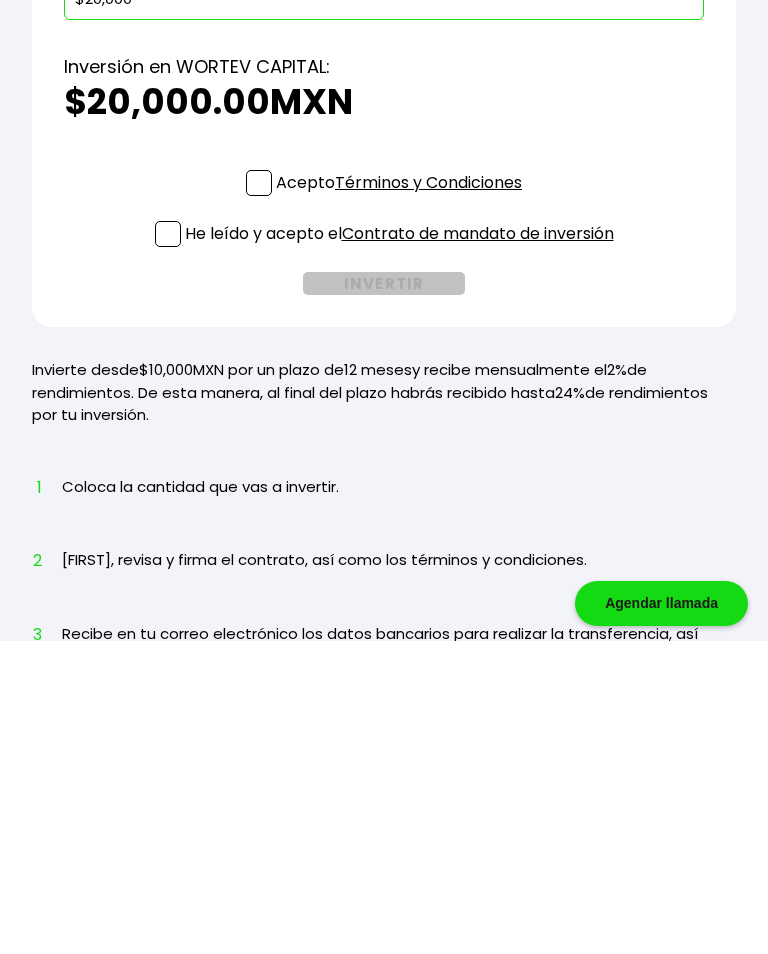 click at bounding box center [259, 496] 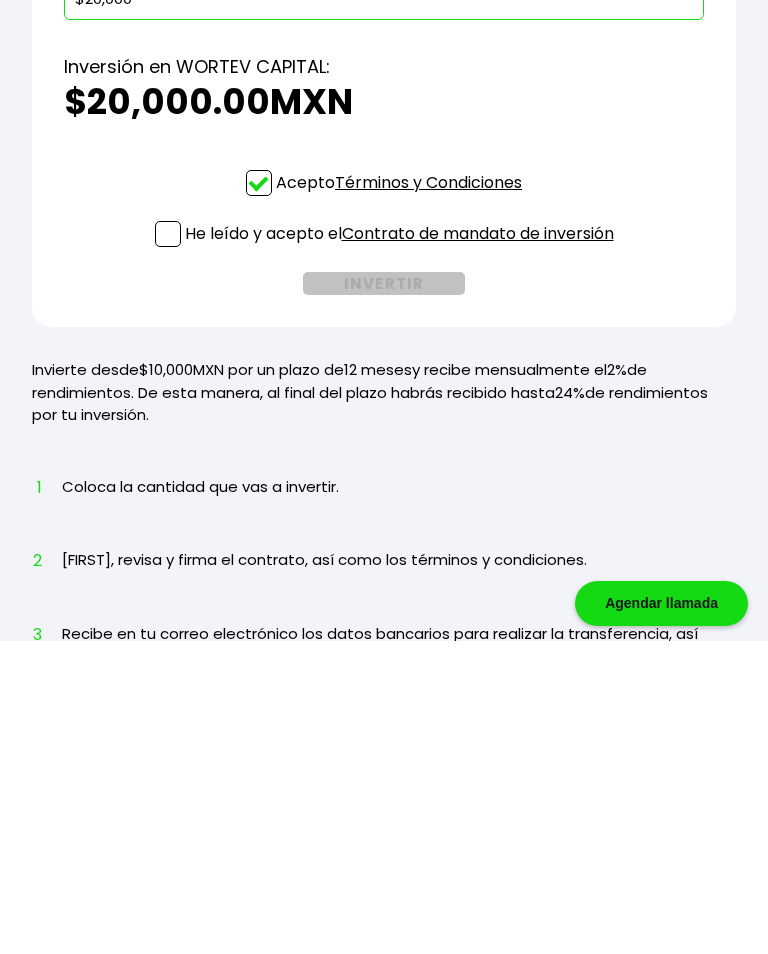 scroll, scrollTop: 488, scrollLeft: 0, axis: vertical 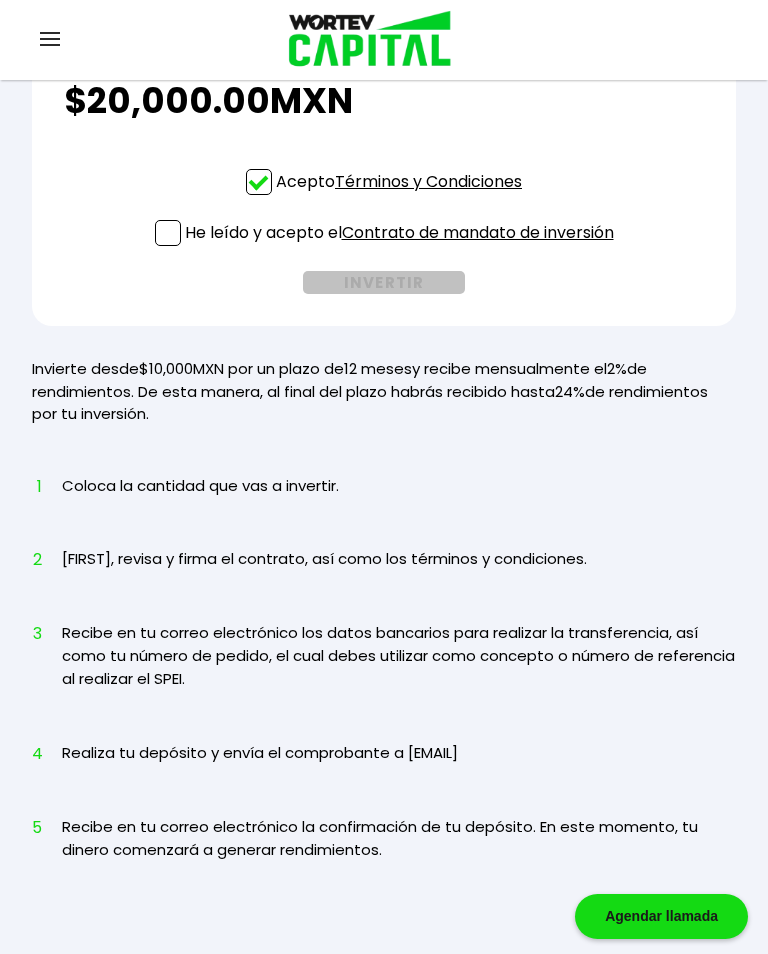 click at bounding box center [168, 233] 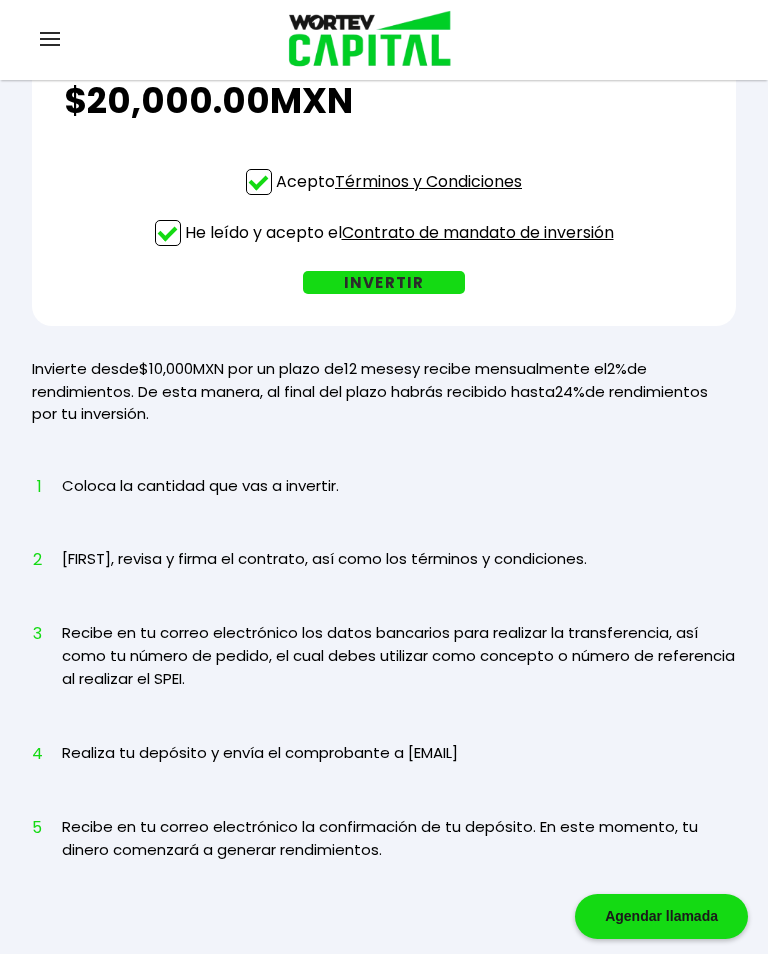 click on "Acepto  Términos y Condiciones He leído y acepto el  Contrato de mandato de inversión INVERTIR" at bounding box center [384, 231] 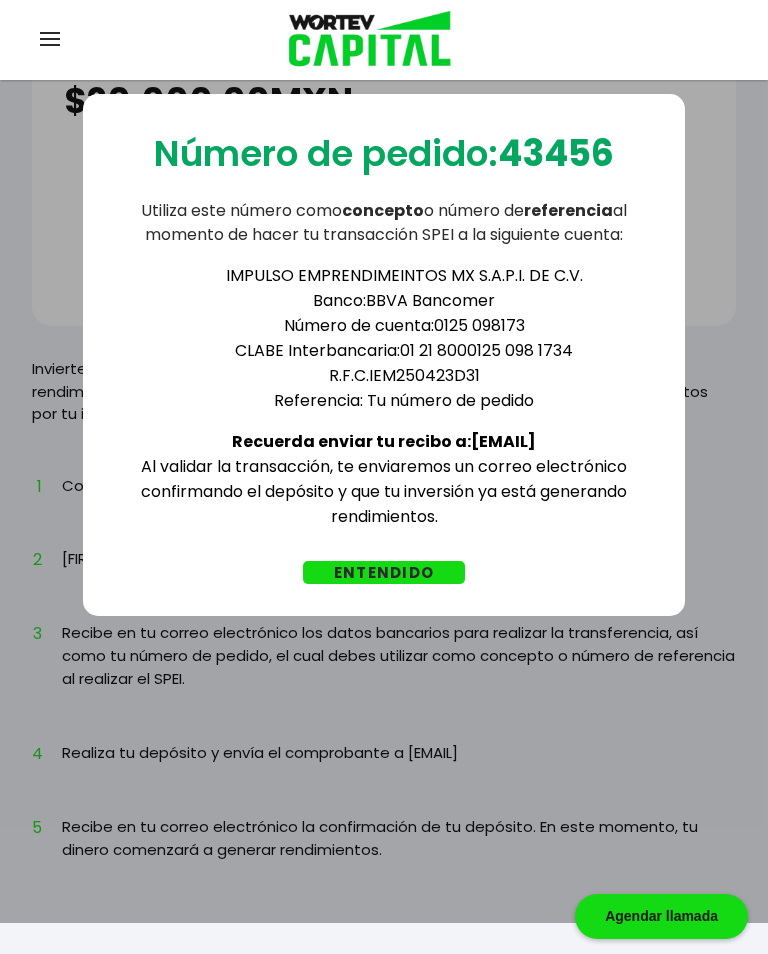 click on "Número de pedido:  43456 Utiliza este número como  concepto  o número de  referencia  al momento de hacer tu transacción SPEI a la siguiente cuenta: IMPULSO EMPRENDIMEINTOS MX S.A.P.I. DE C.V. Banco:  BBVA Bancomer Número de cuenta:  0125 098173 CLABE Interbancaria:  01 21 8000125 098 1734 R.F.C.  IEM250423D31 Referencia: Tu número de pedido Recuerda enviar tu recibo a:  [EMAIL] Al validar la transacción, te enviaremos un correo electrónico confirmando el depósito y que tu inversión ya está generando rendimientos. ENTENDIDO" at bounding box center (384, 493) 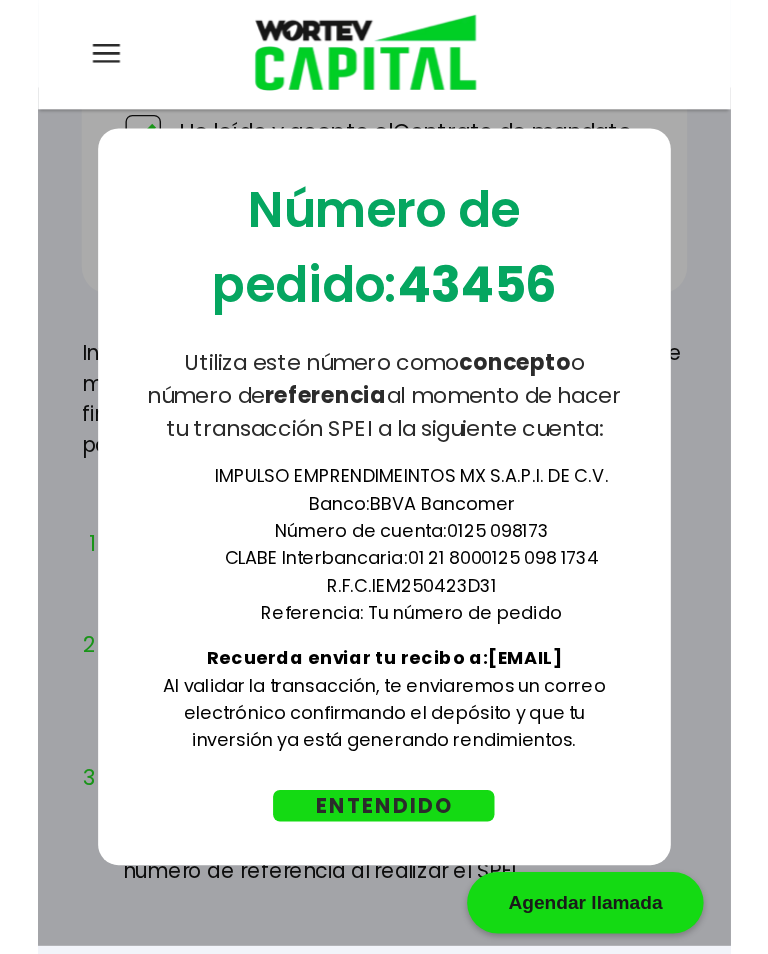 scroll, scrollTop: 608, scrollLeft: 0, axis: vertical 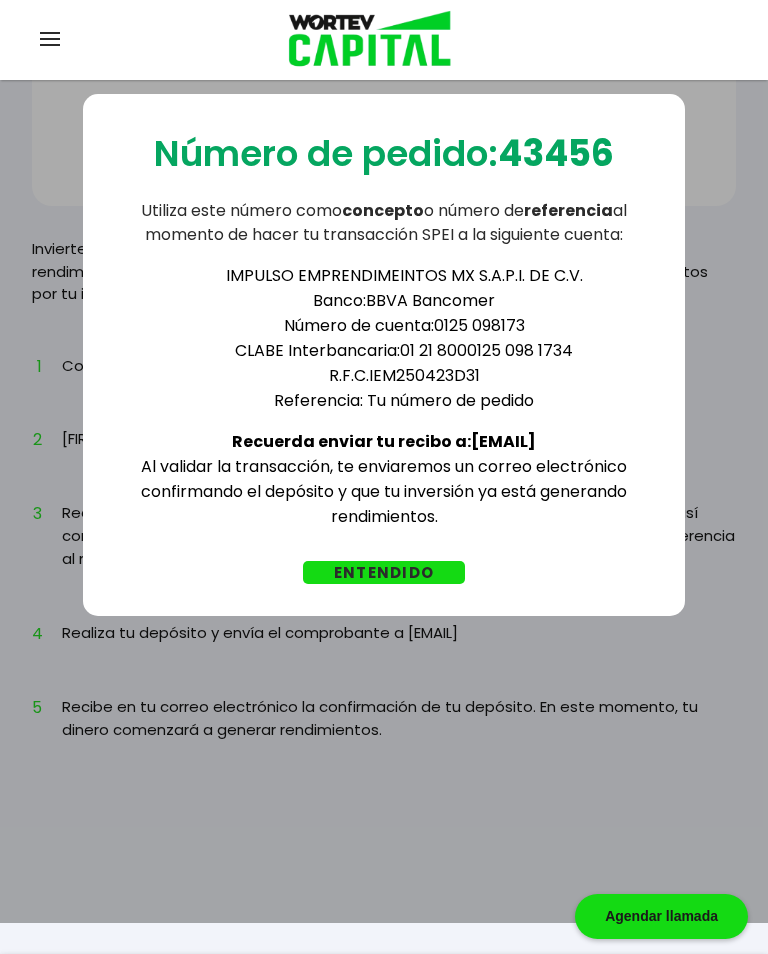 click at bounding box center [50, 40] 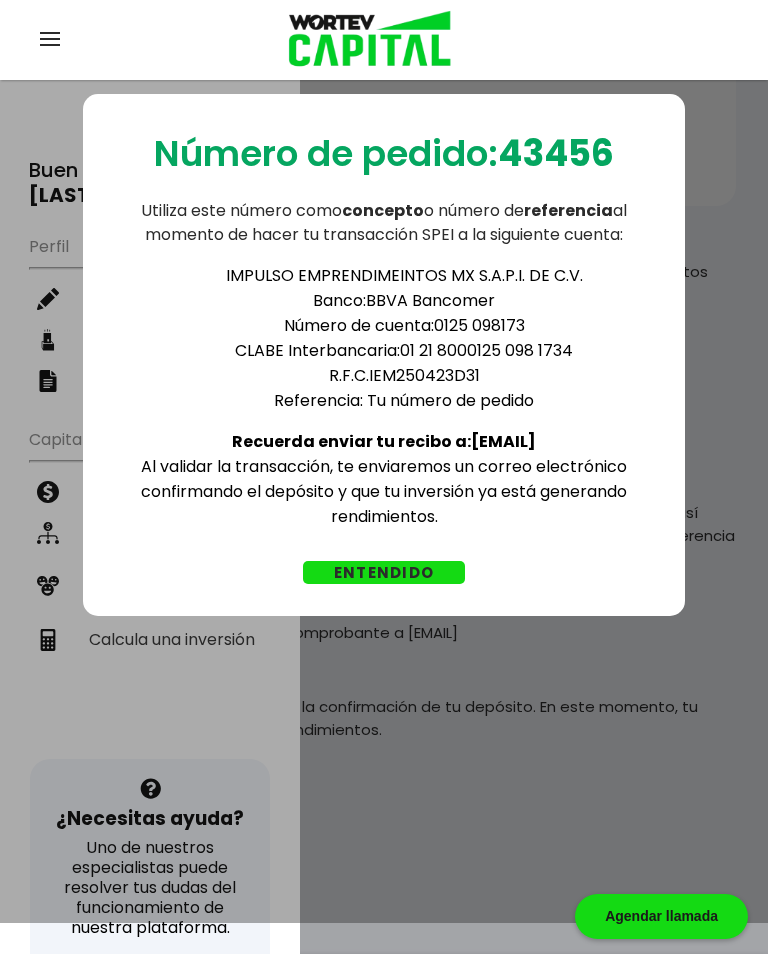 click on "ENTENDIDO" at bounding box center (384, 572) 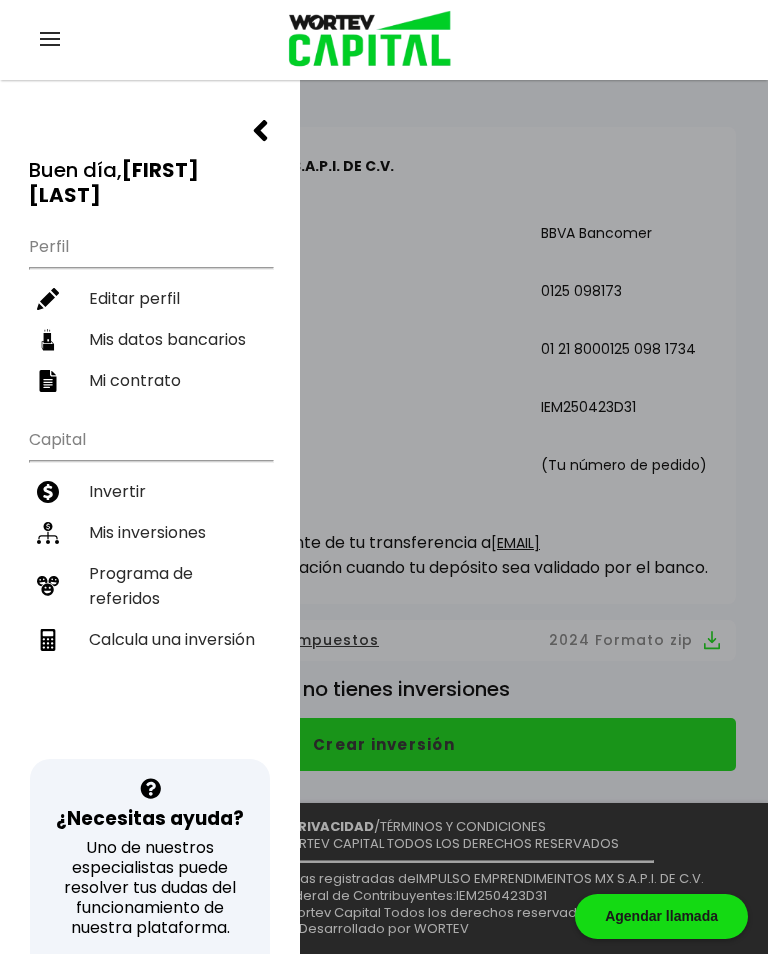 scroll, scrollTop: 0, scrollLeft: 0, axis: both 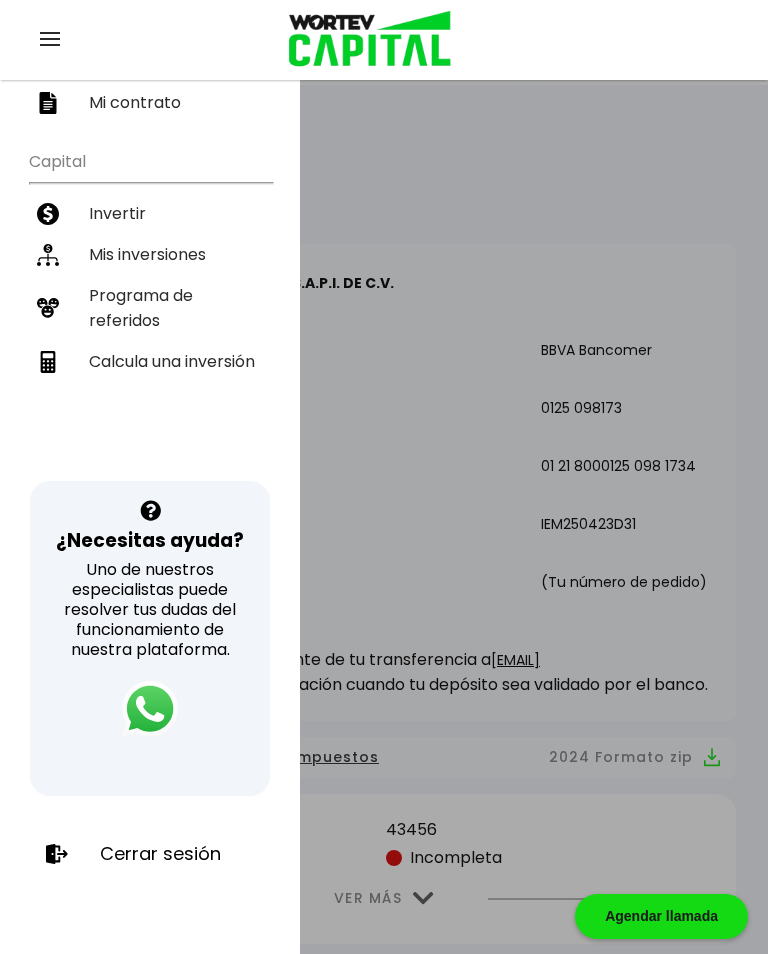 click on "Cerrar sesión" at bounding box center [160, 854] 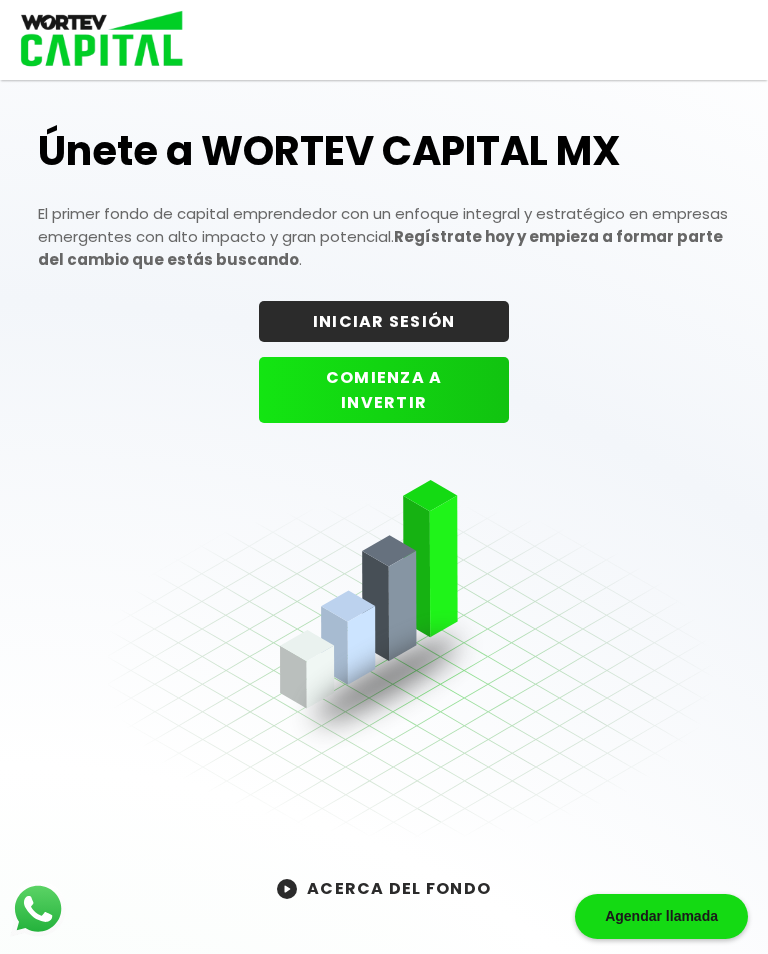 click on "INICIAR SESIÓN" at bounding box center (384, 321) 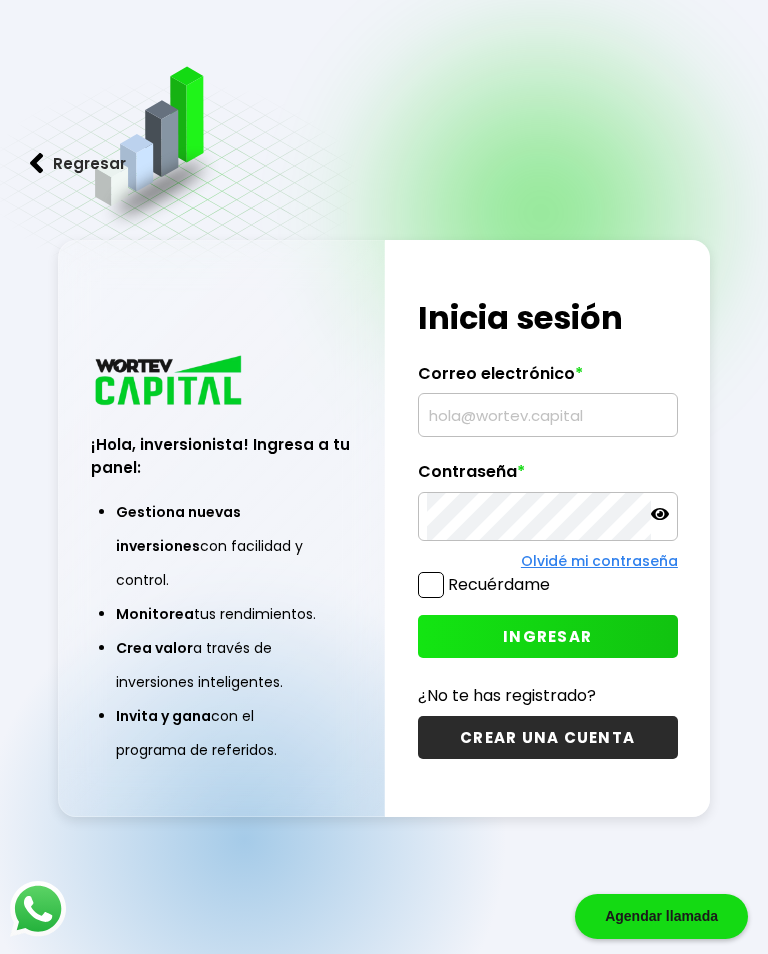 click at bounding box center (548, 415) 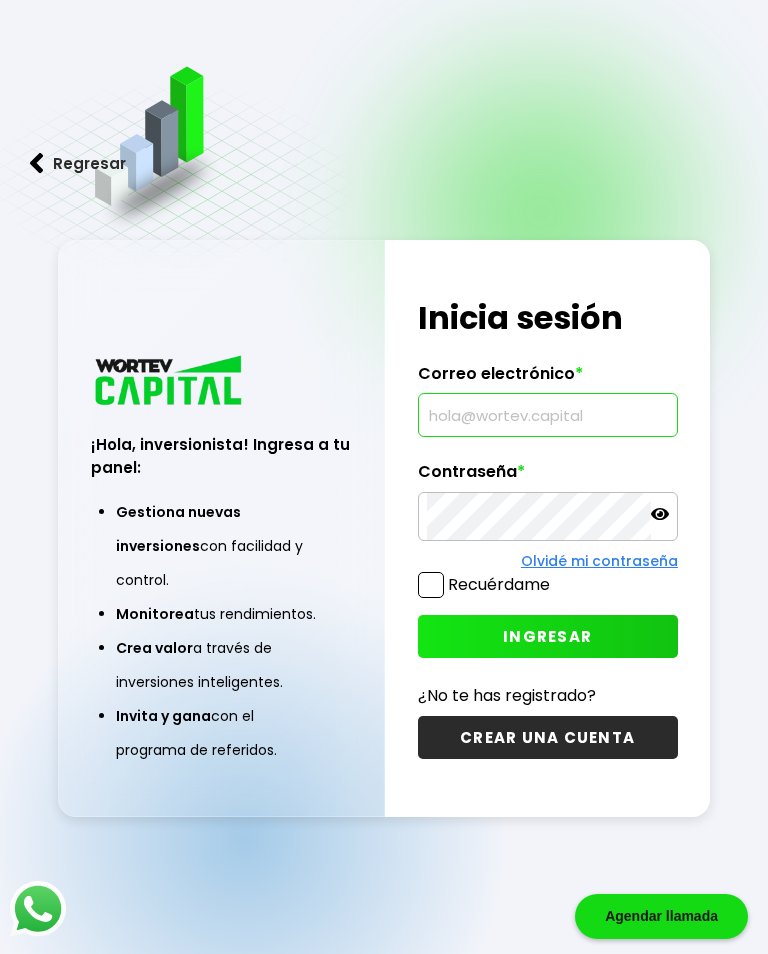type on "E" 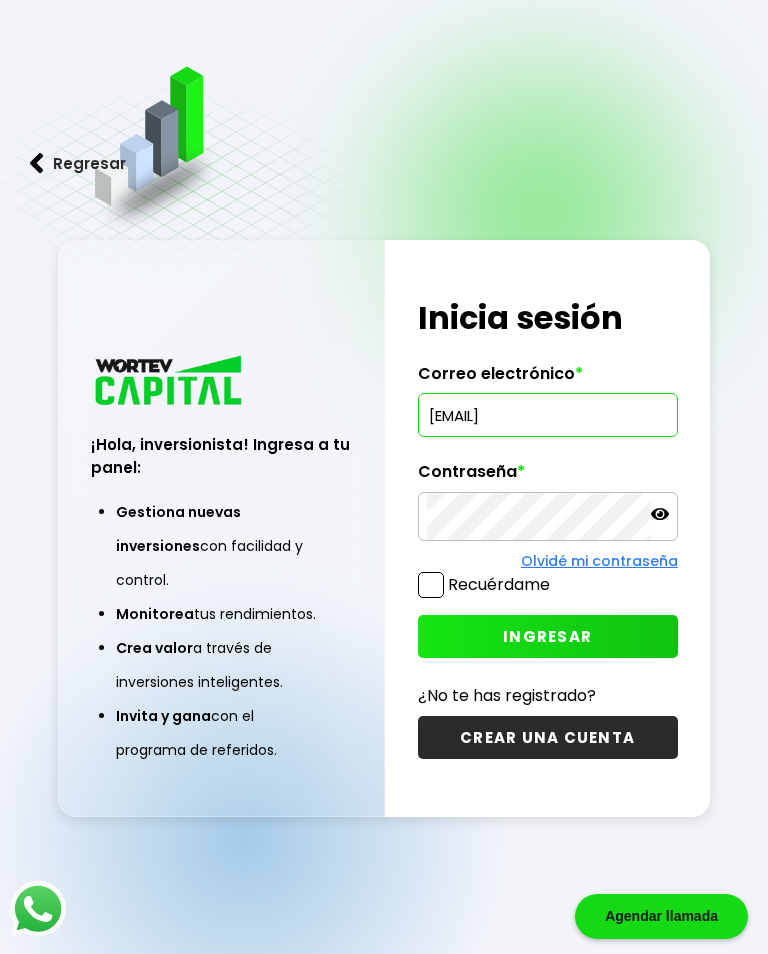 type on "[EMAIL]" 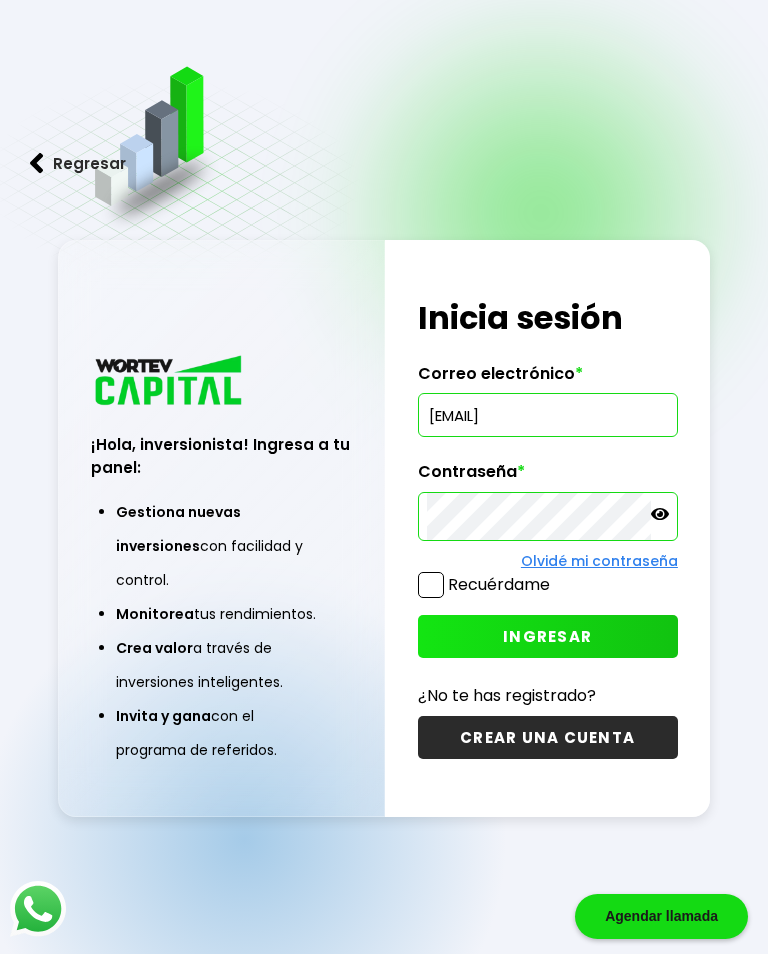 click on "INGRESAR" at bounding box center [548, 636] 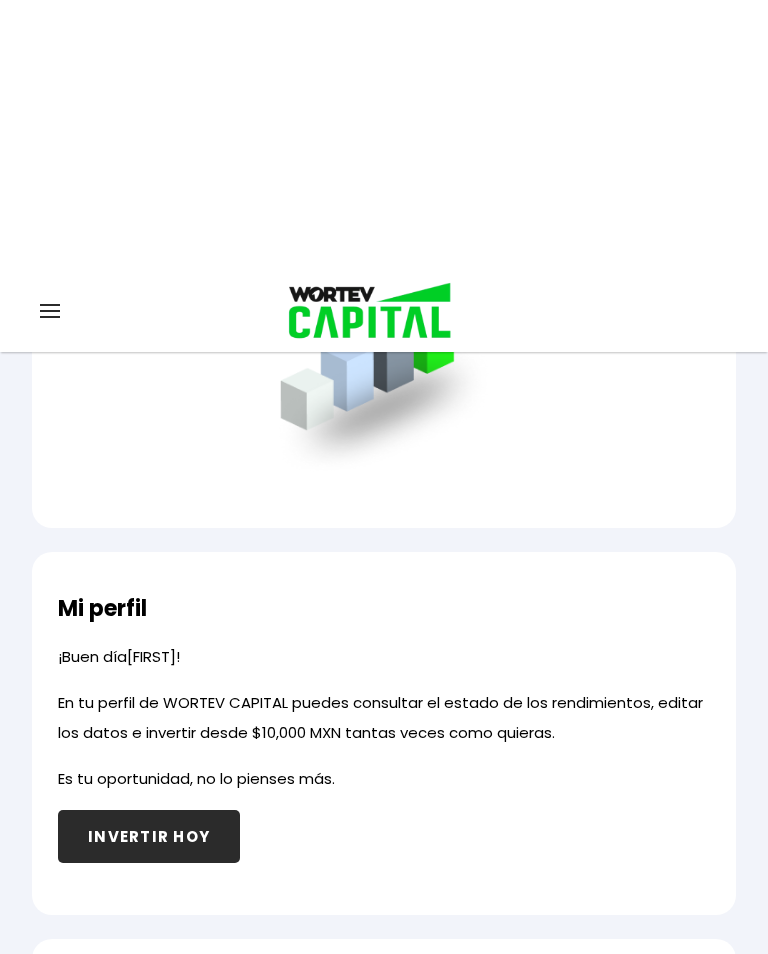 scroll, scrollTop: 0, scrollLeft: 0, axis: both 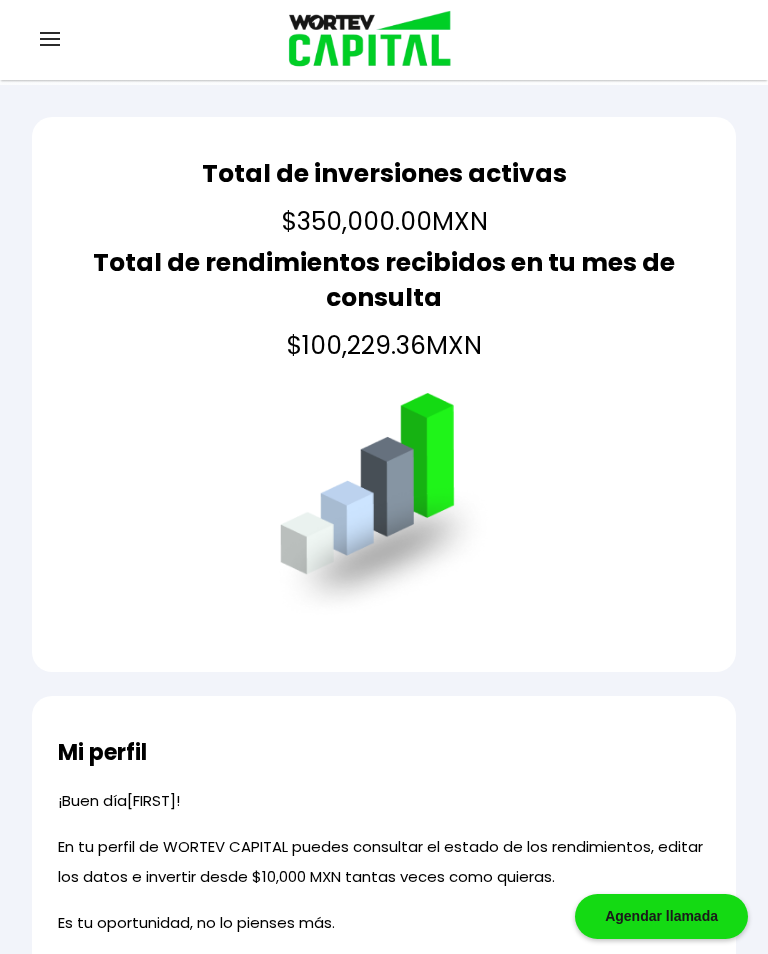 click at bounding box center [50, 40] 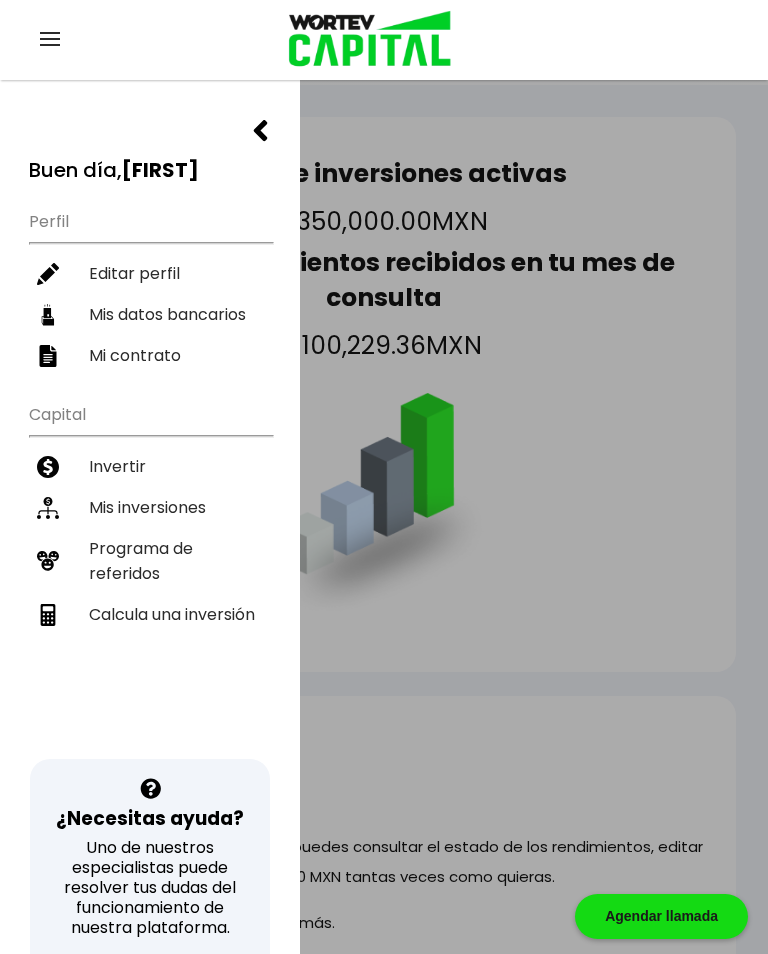click on "Mis inversiones" at bounding box center [150, 507] 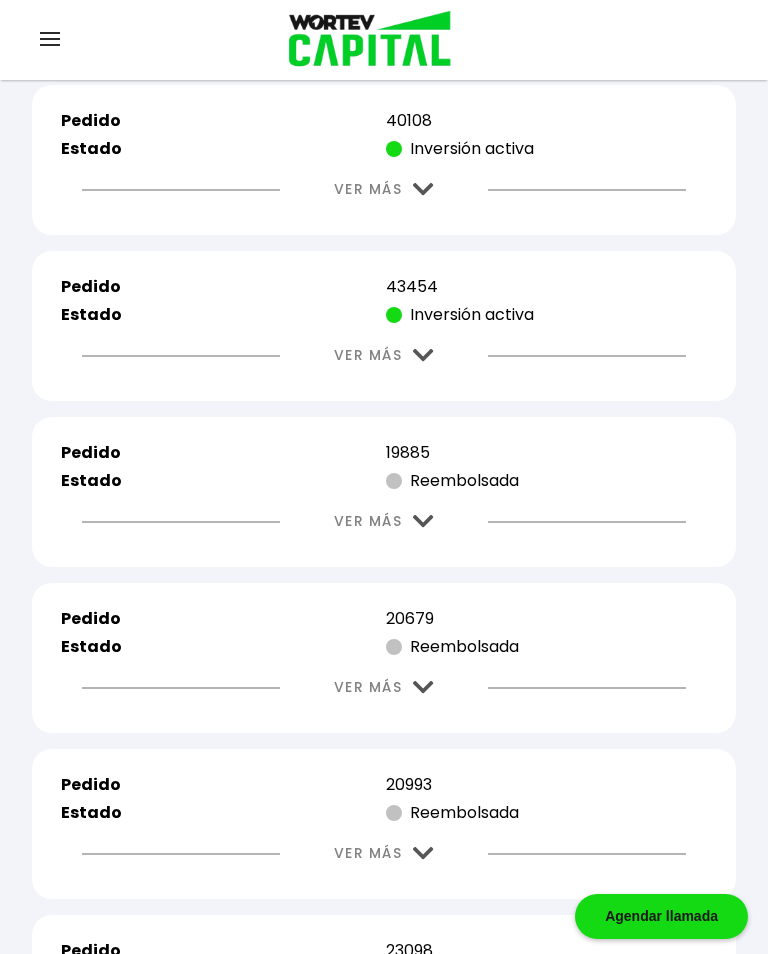 scroll, scrollTop: 4521, scrollLeft: 0, axis: vertical 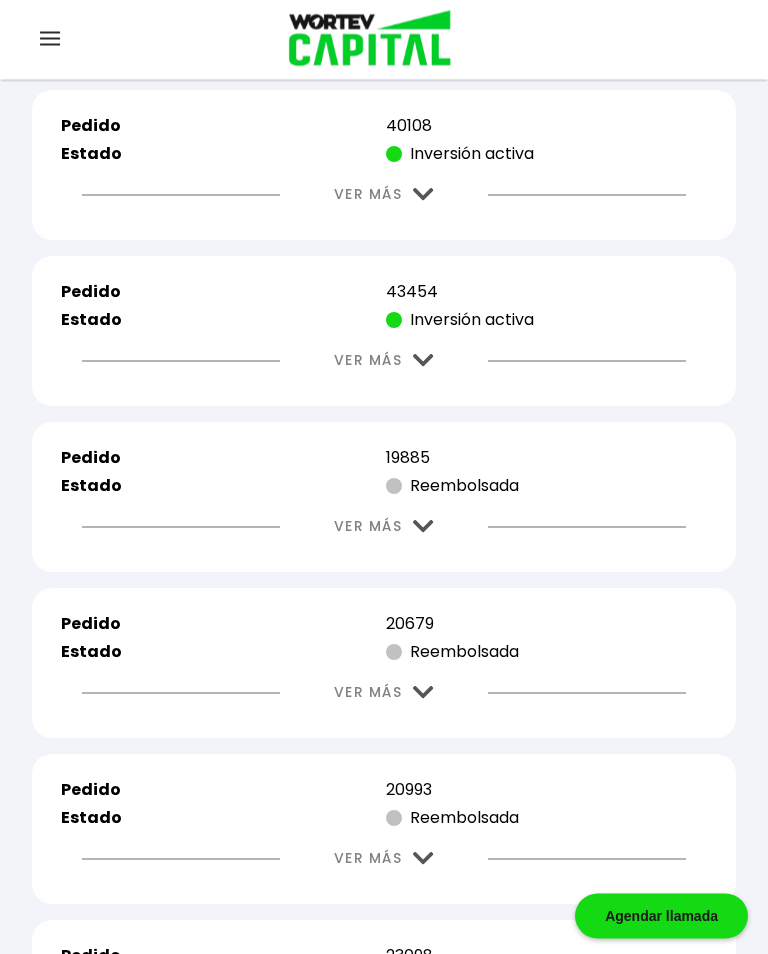 click at bounding box center (423, 361) 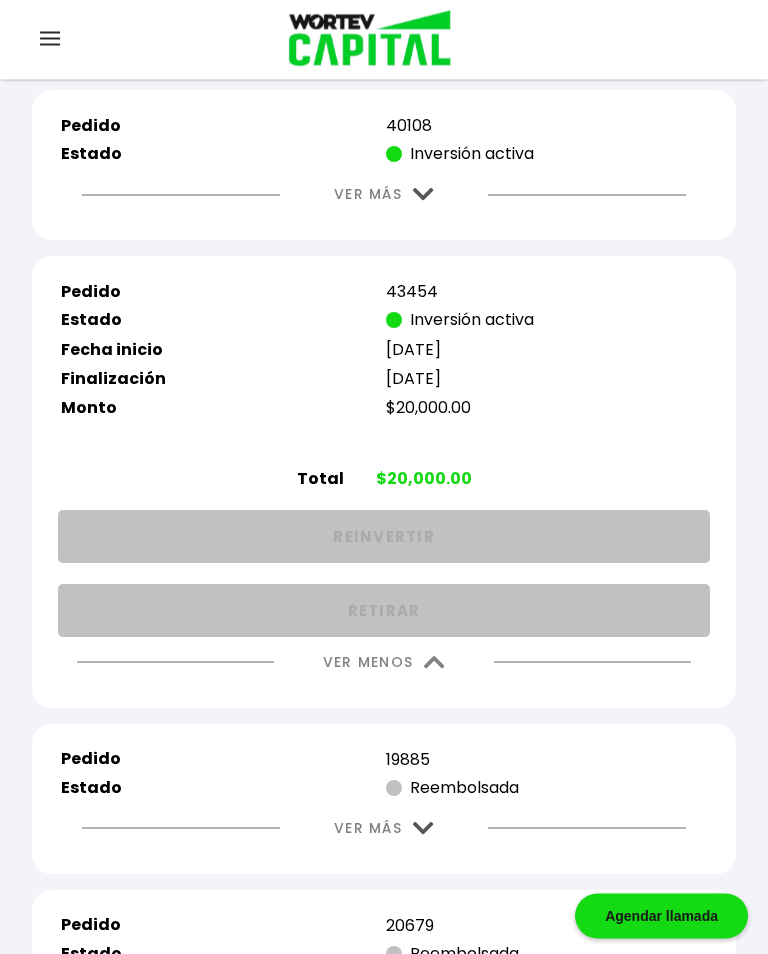 scroll, scrollTop: 4522, scrollLeft: 0, axis: vertical 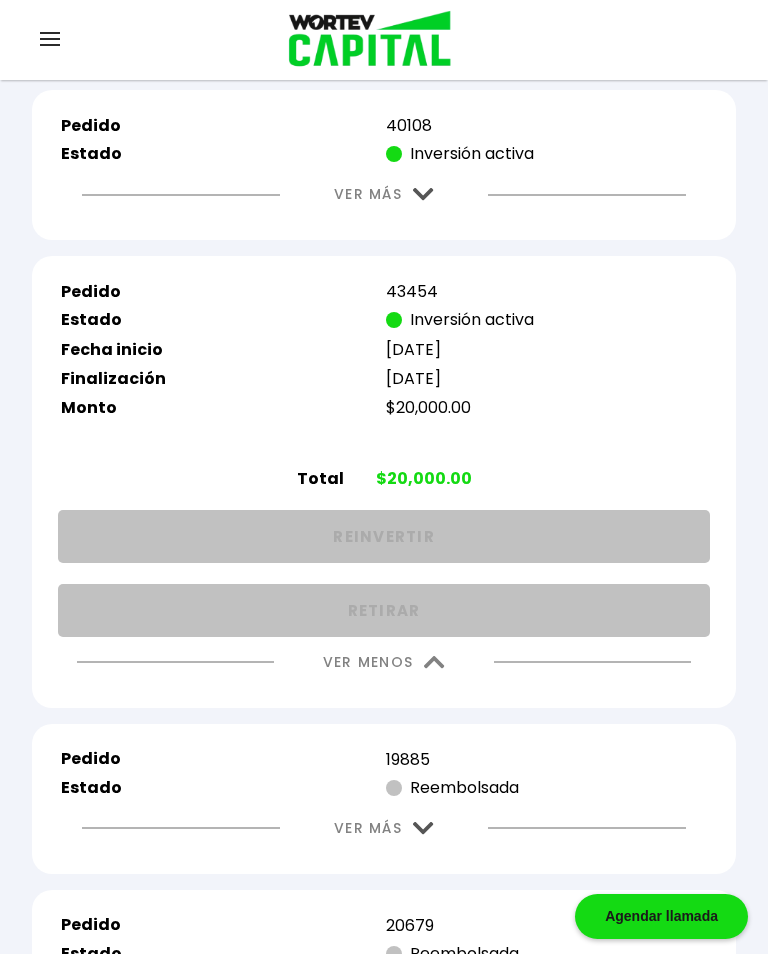 click on "VER MENOS" at bounding box center (384, 662) 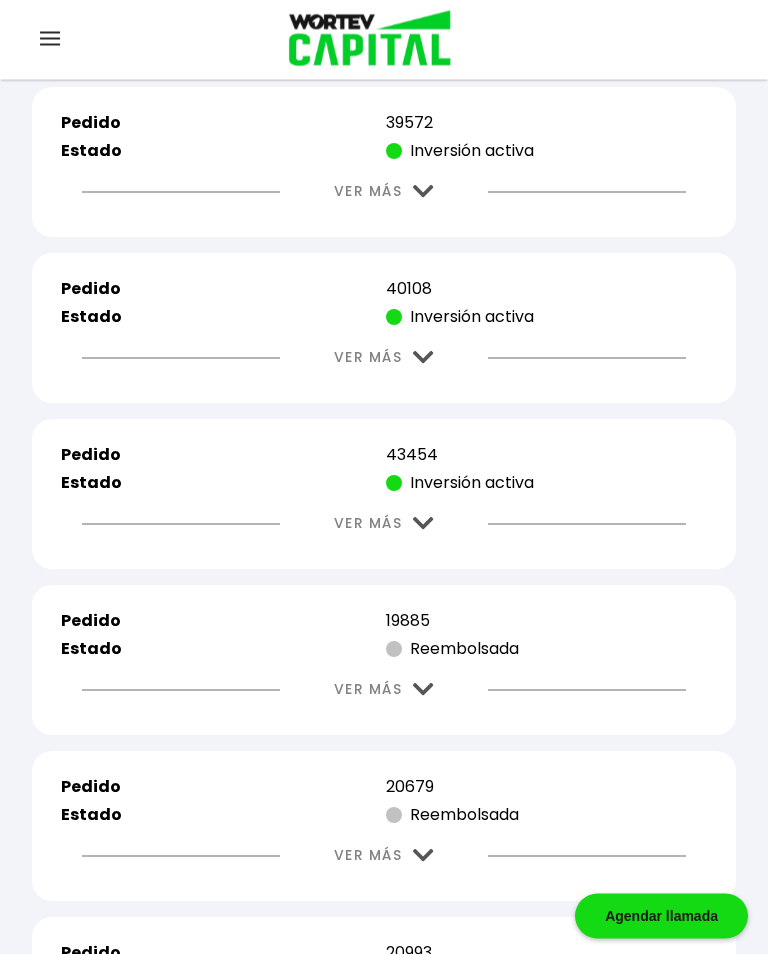 click on "VER MÁS" at bounding box center [384, 358] 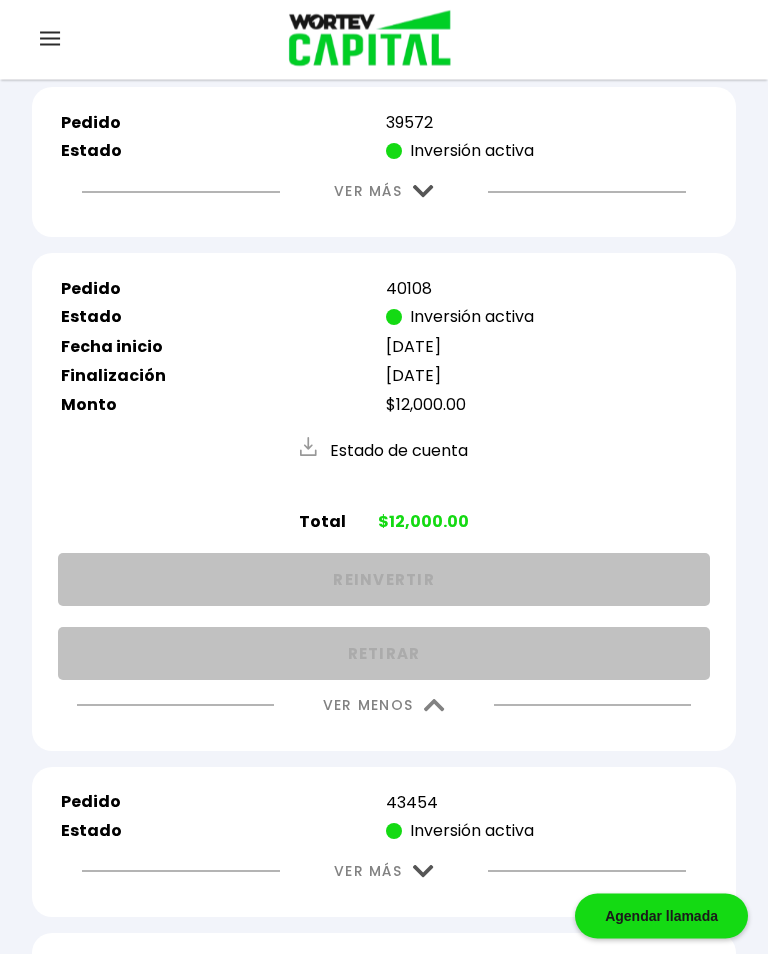 scroll, scrollTop: 4359, scrollLeft: 0, axis: vertical 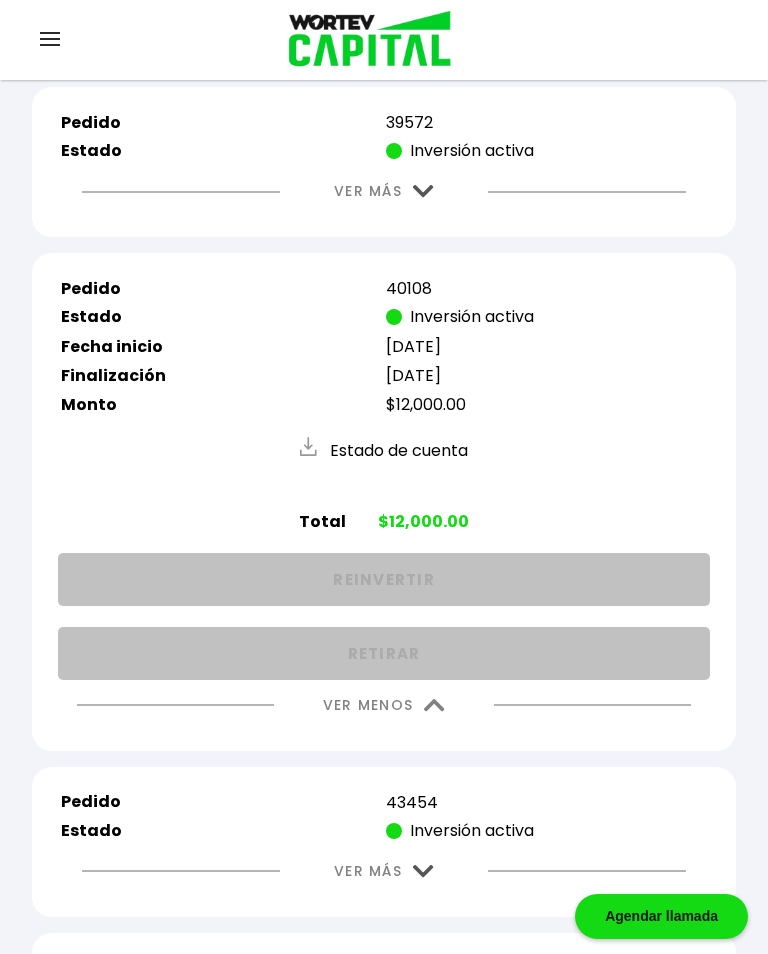 click on "VER MENOS" at bounding box center [384, 705] 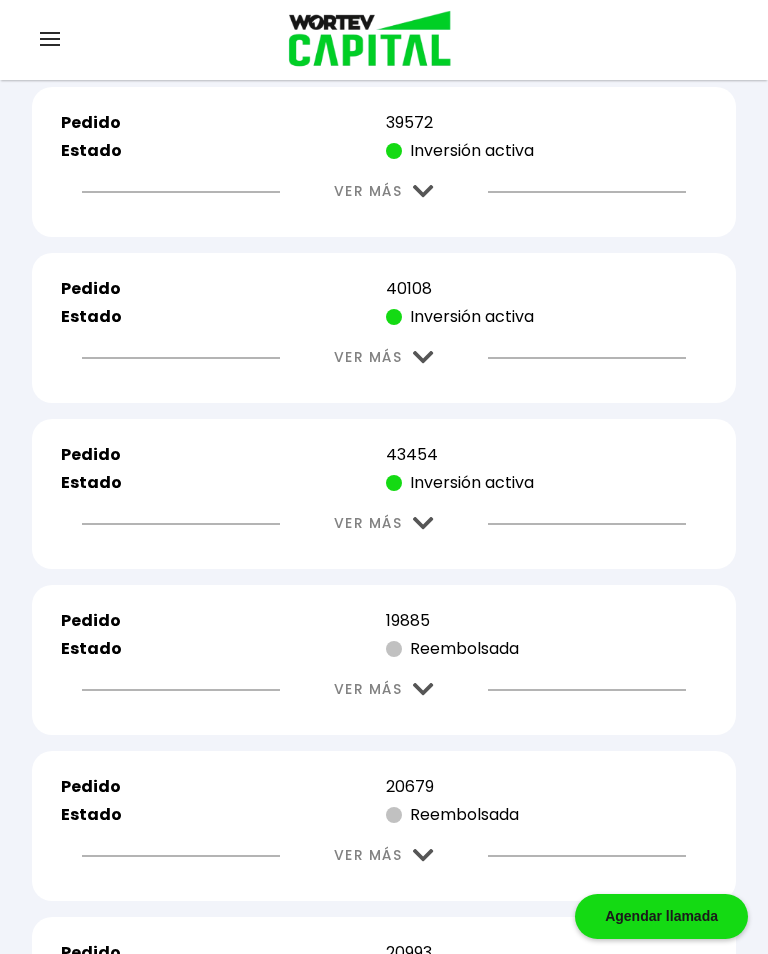 click at bounding box center (423, 357) 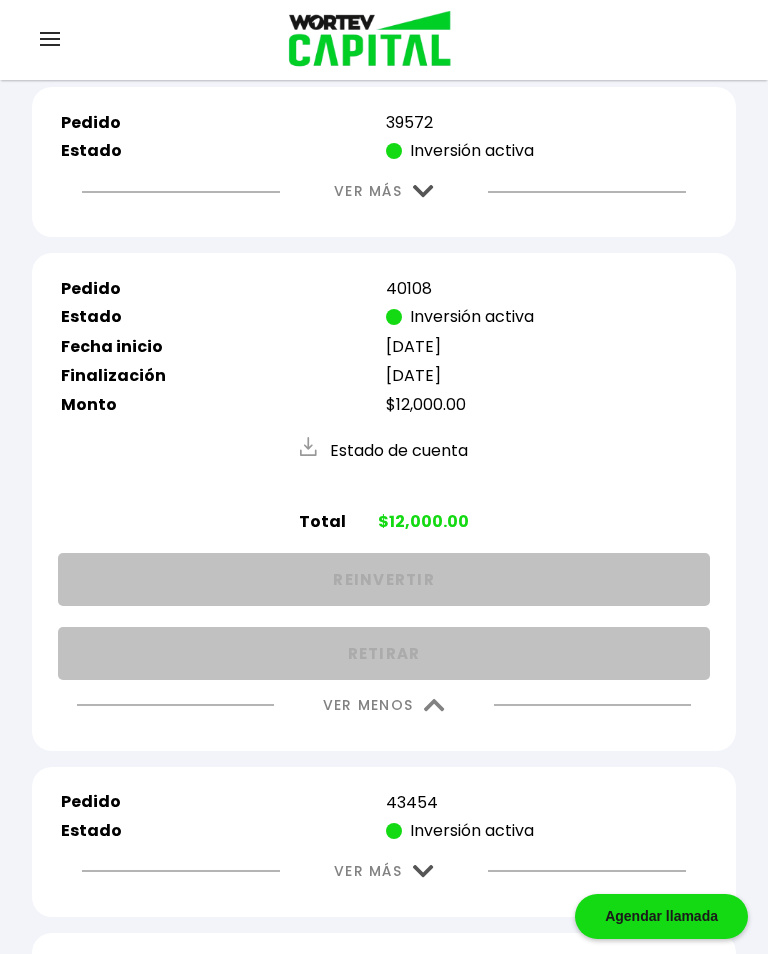 click at bounding box center [434, 705] 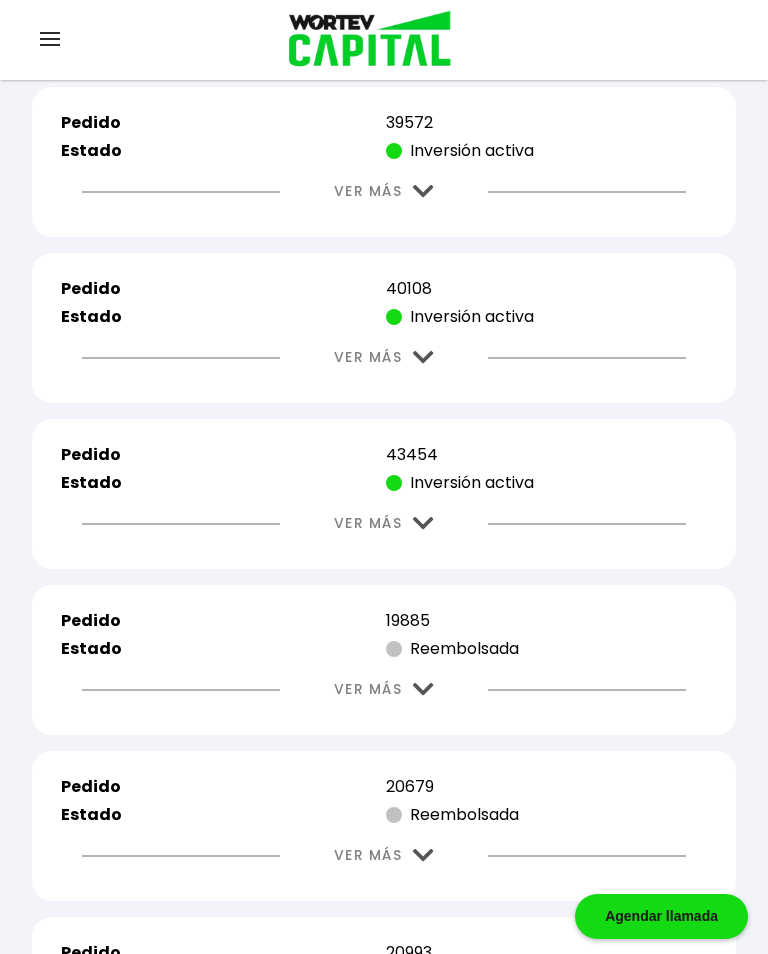 click on "VER MÁS" at bounding box center (384, 191) 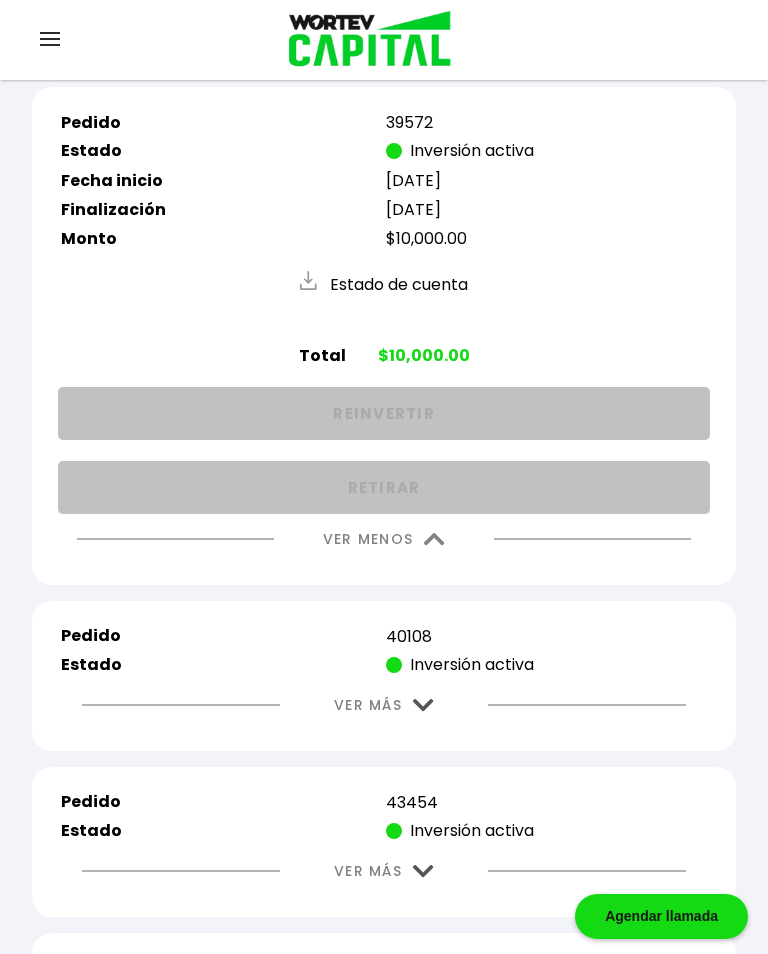 click at bounding box center (434, 539) 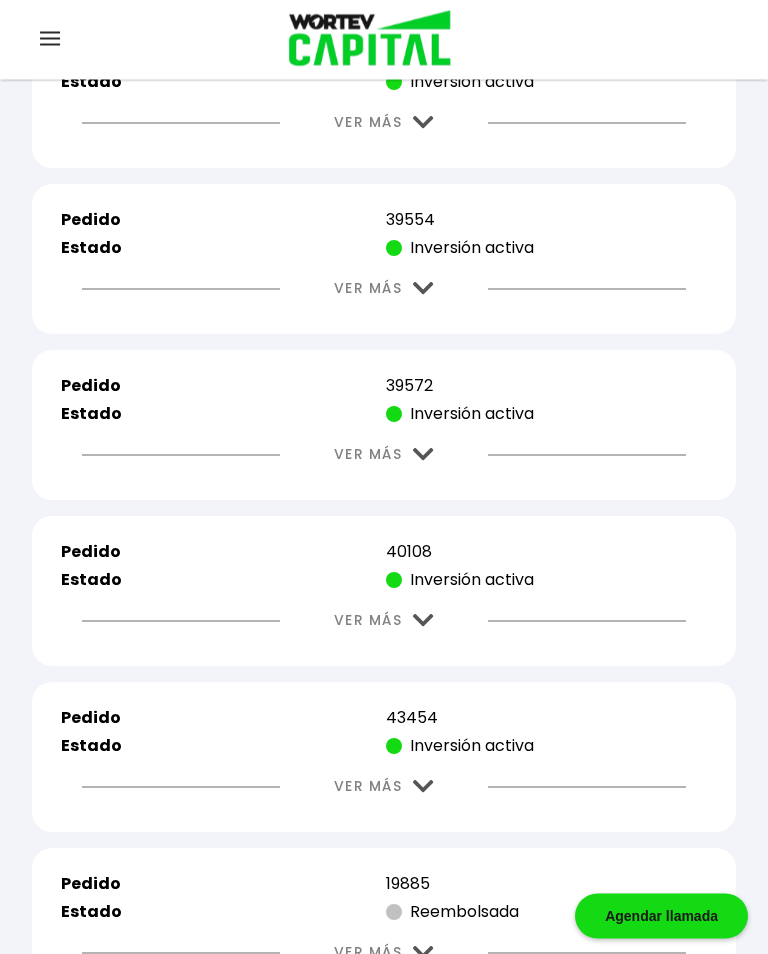 click on "VER MÁS" at bounding box center (384, 289) 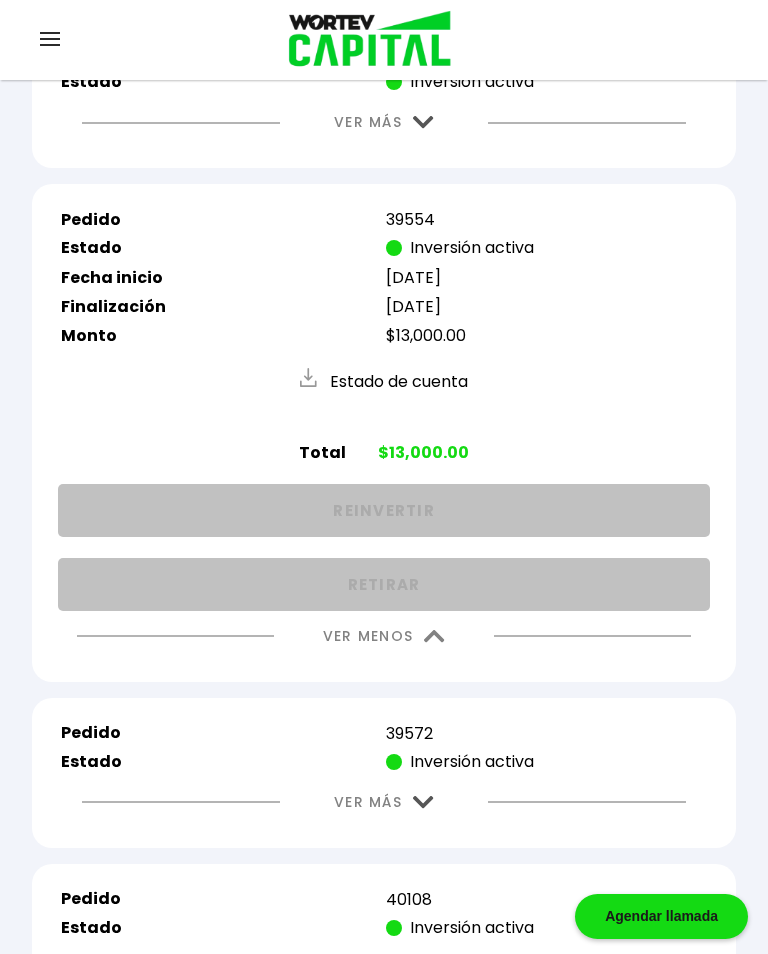 click at bounding box center (434, 636) 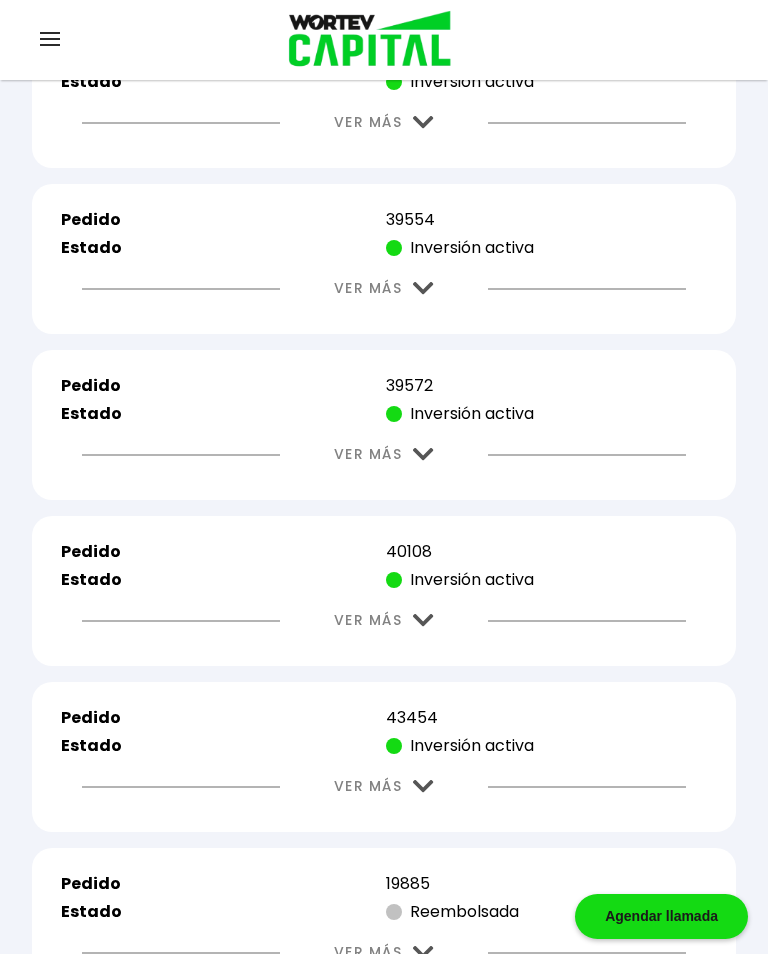 click at bounding box center (423, 122) 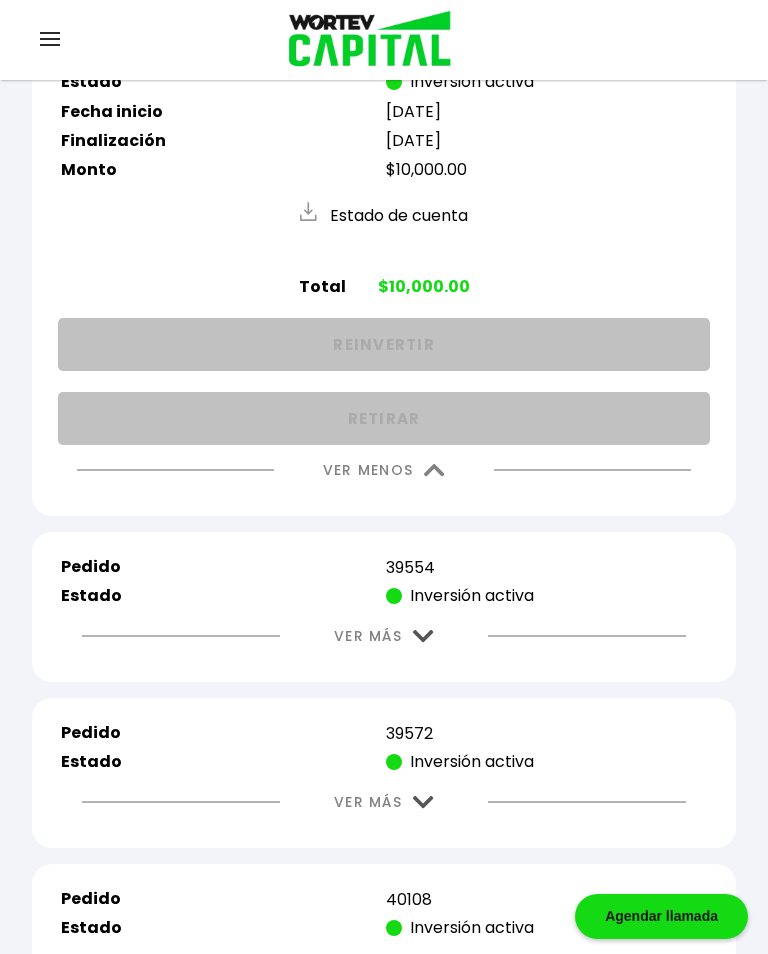 click at bounding box center (434, 470) 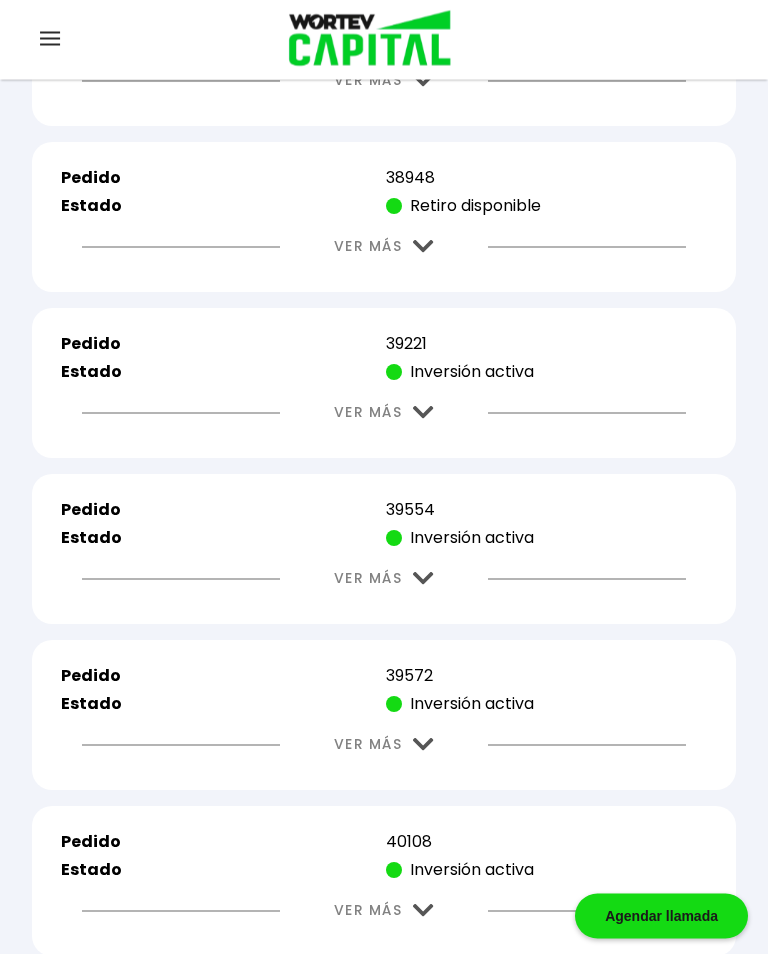 click on "VER MÁS" at bounding box center (384, 247) 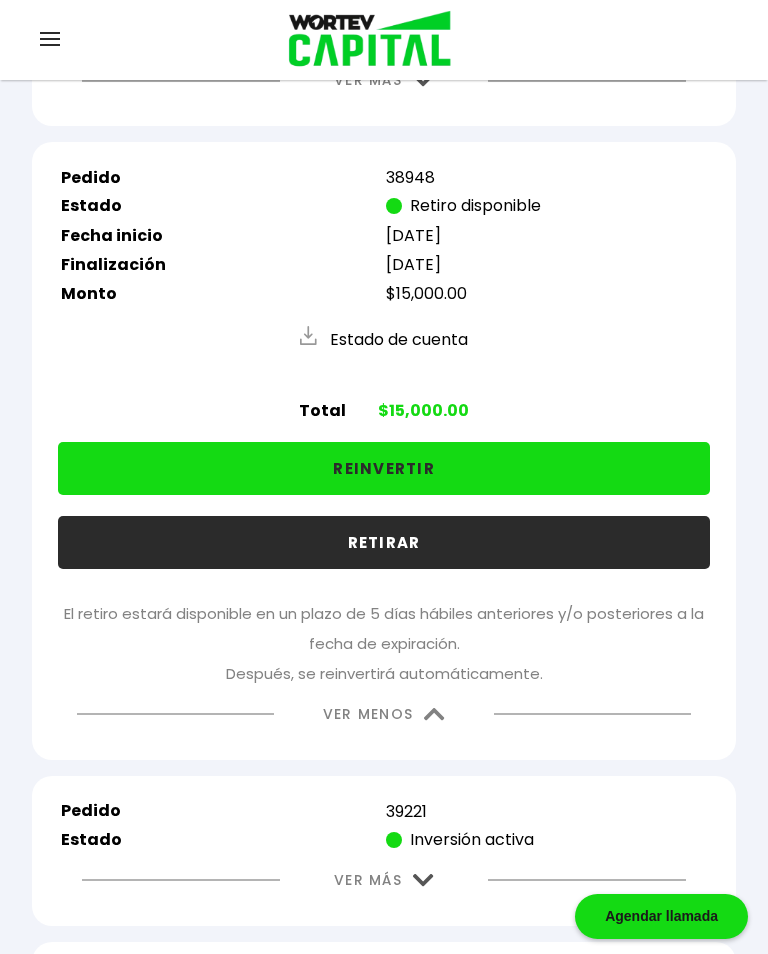 click on "VER MENOS" at bounding box center [384, 714] 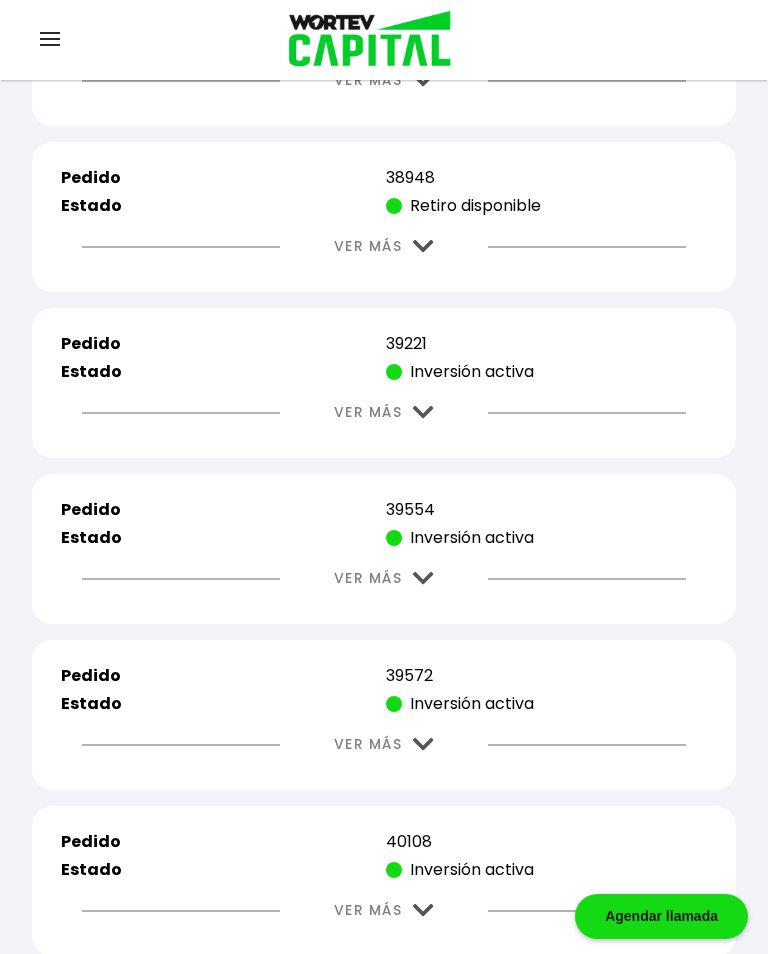 click on "VER MÁS" at bounding box center (384, 80) 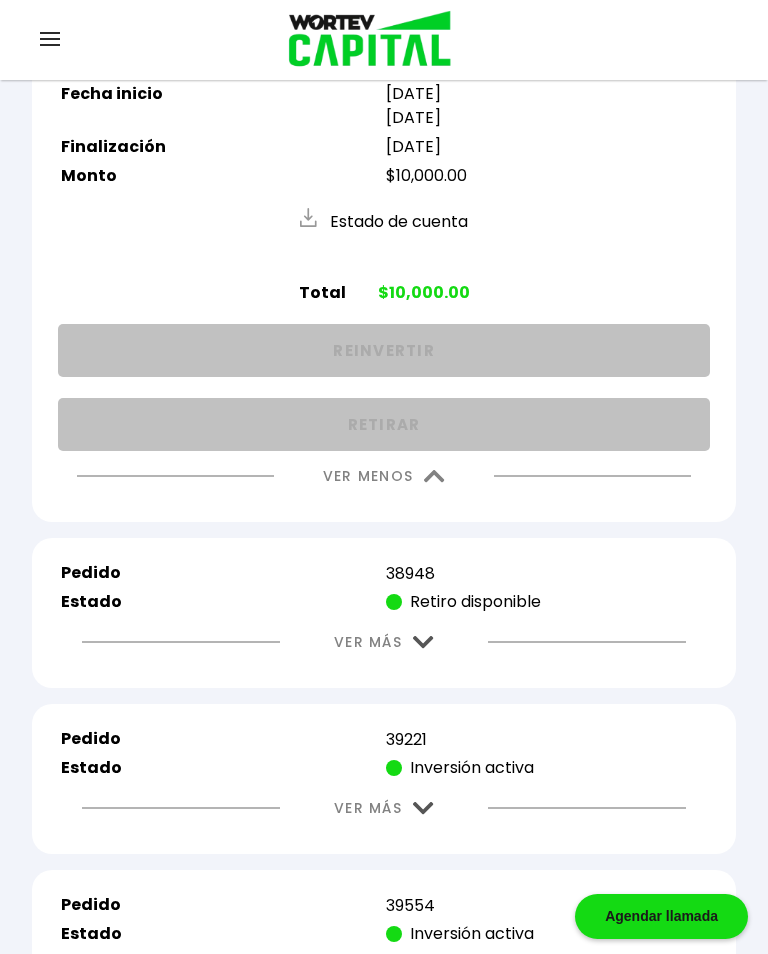 click at bounding box center (434, 476) 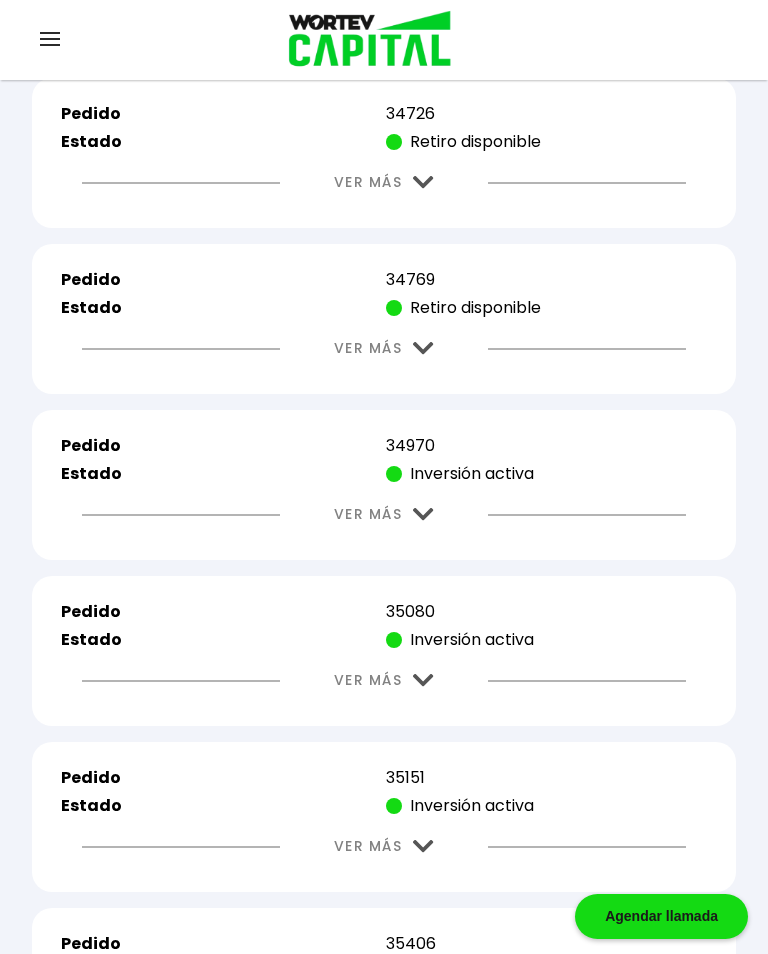scroll, scrollTop: 1366, scrollLeft: 0, axis: vertical 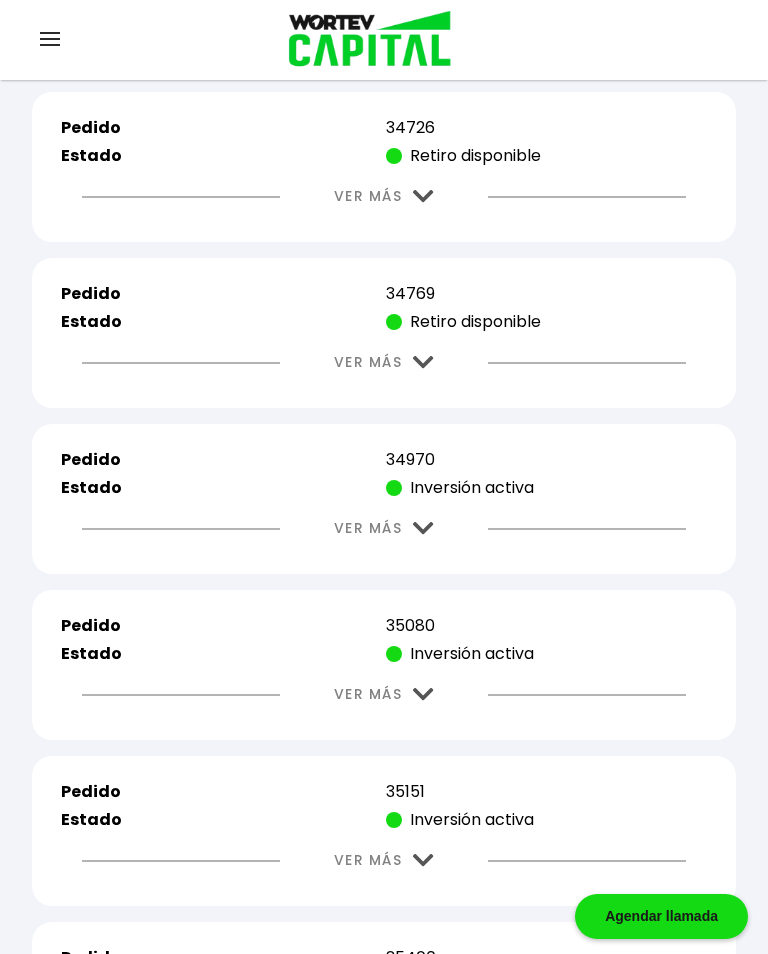 click at bounding box center [423, 362] 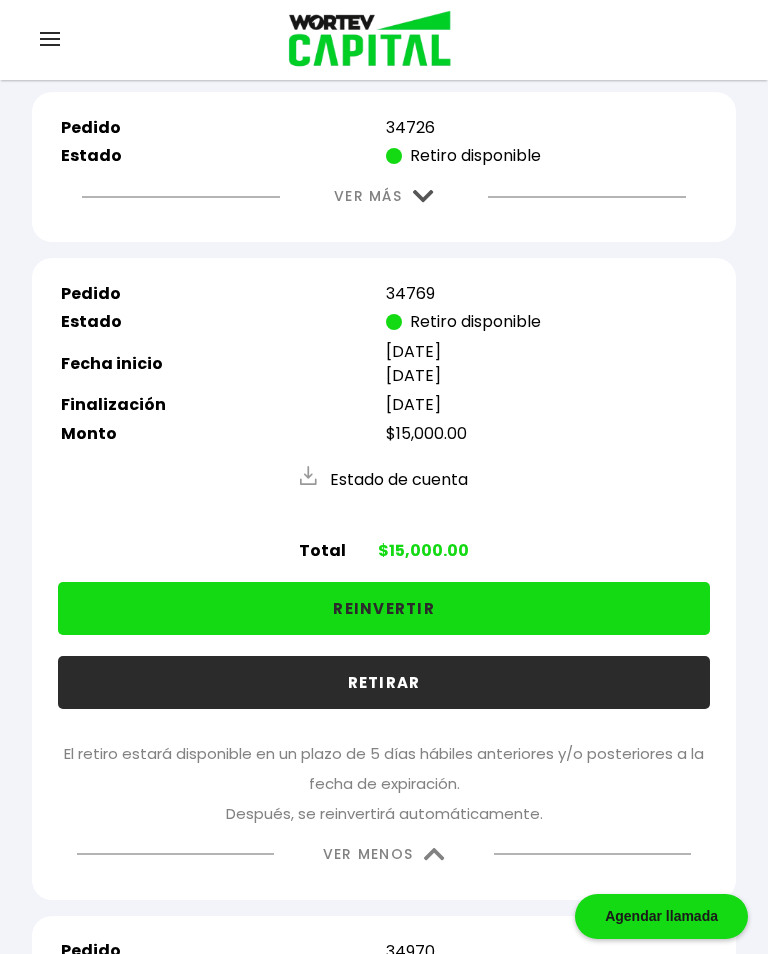 click at bounding box center (434, 854) 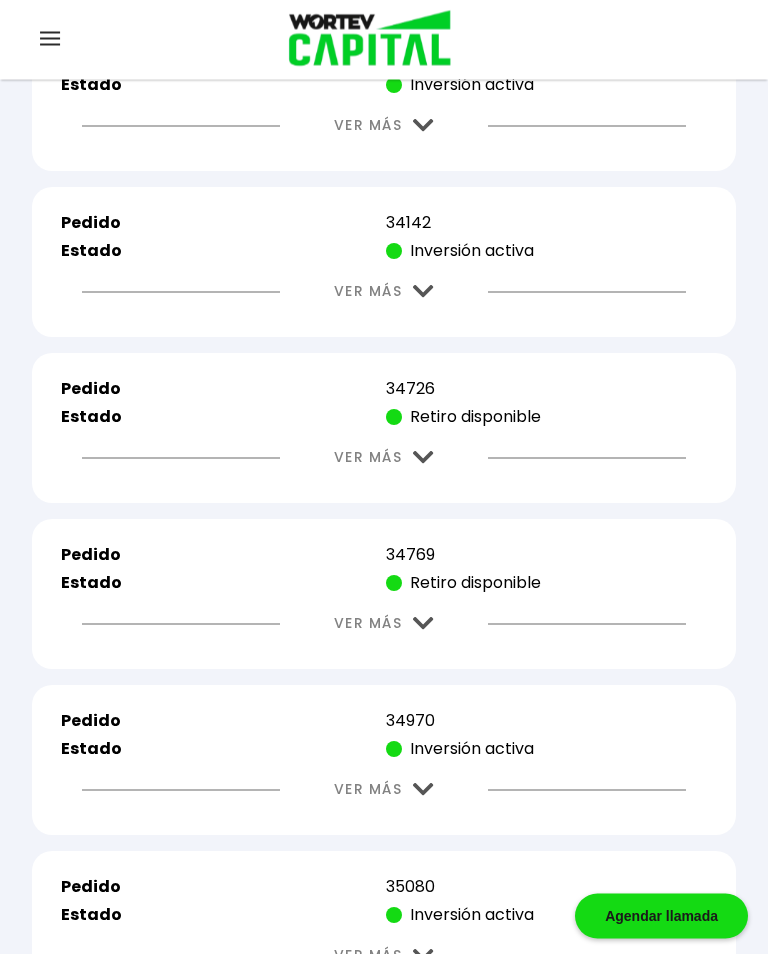 scroll, scrollTop: 1110, scrollLeft: 0, axis: vertical 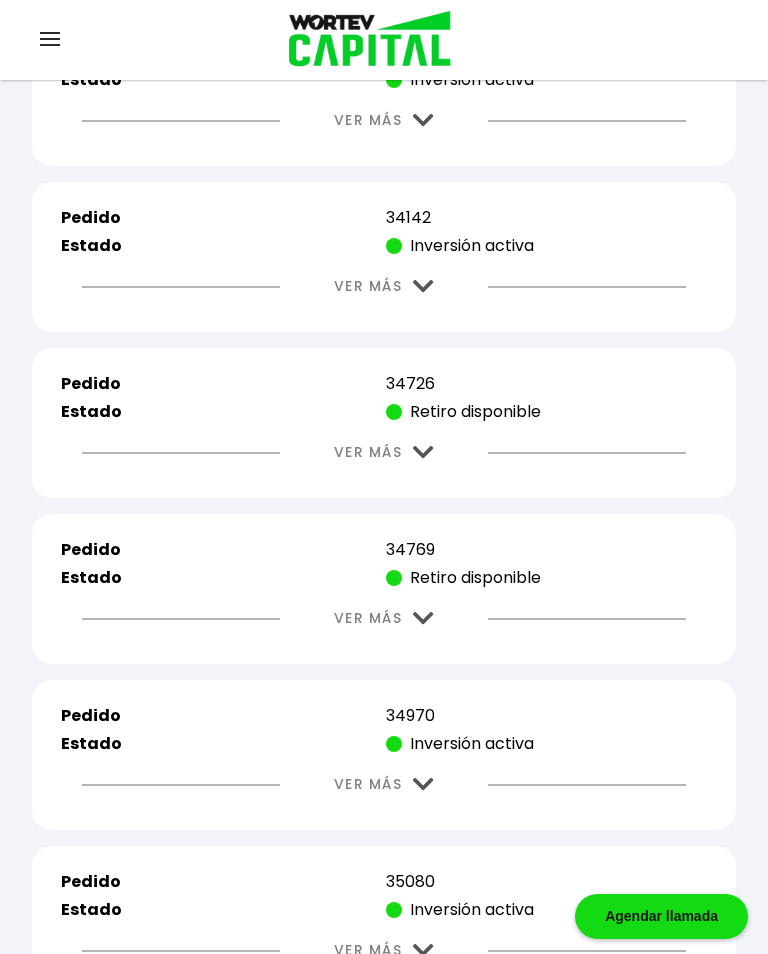 click at bounding box center [423, 452] 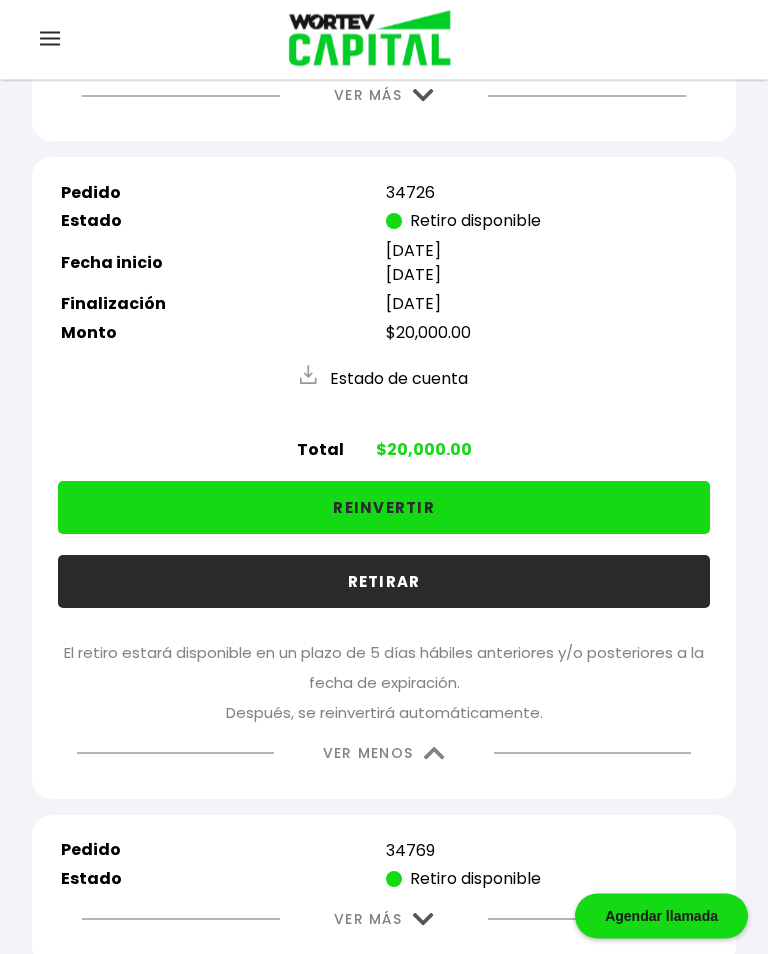 scroll, scrollTop: 1302, scrollLeft: 0, axis: vertical 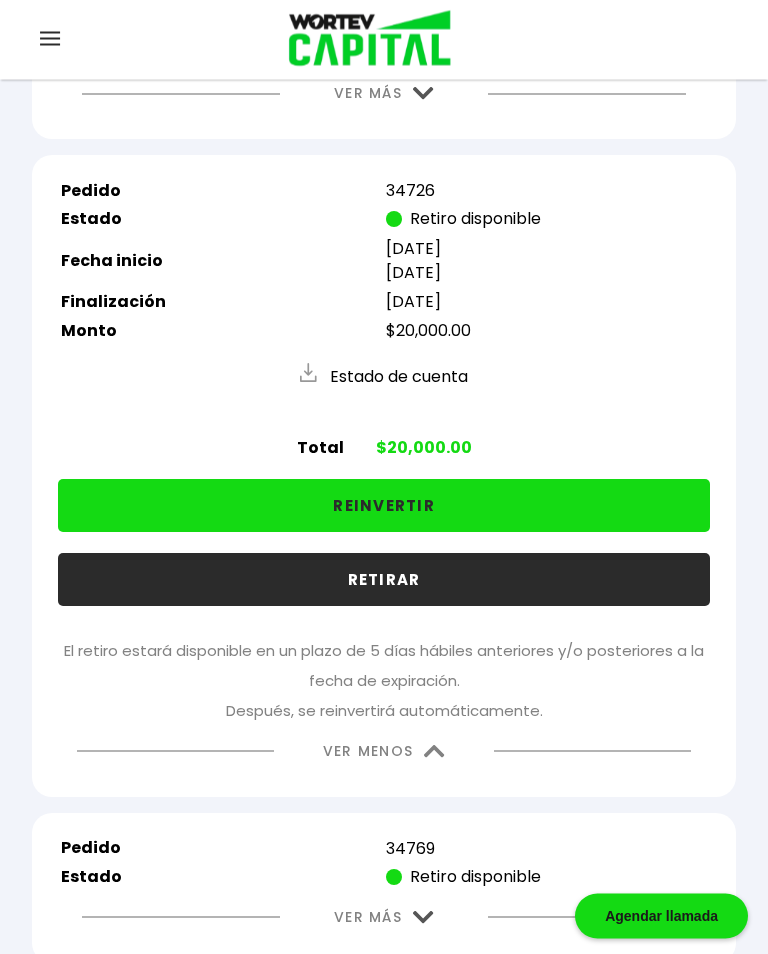 click on "REINVERTIR" at bounding box center (384, 506) 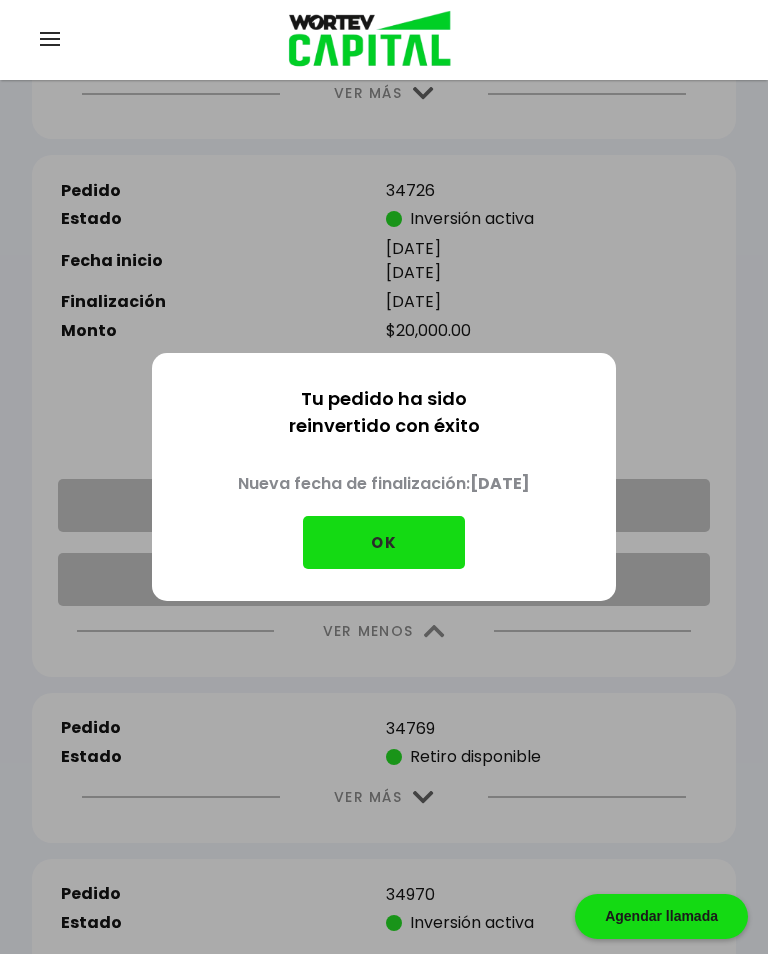click on "OK" at bounding box center (384, 542) 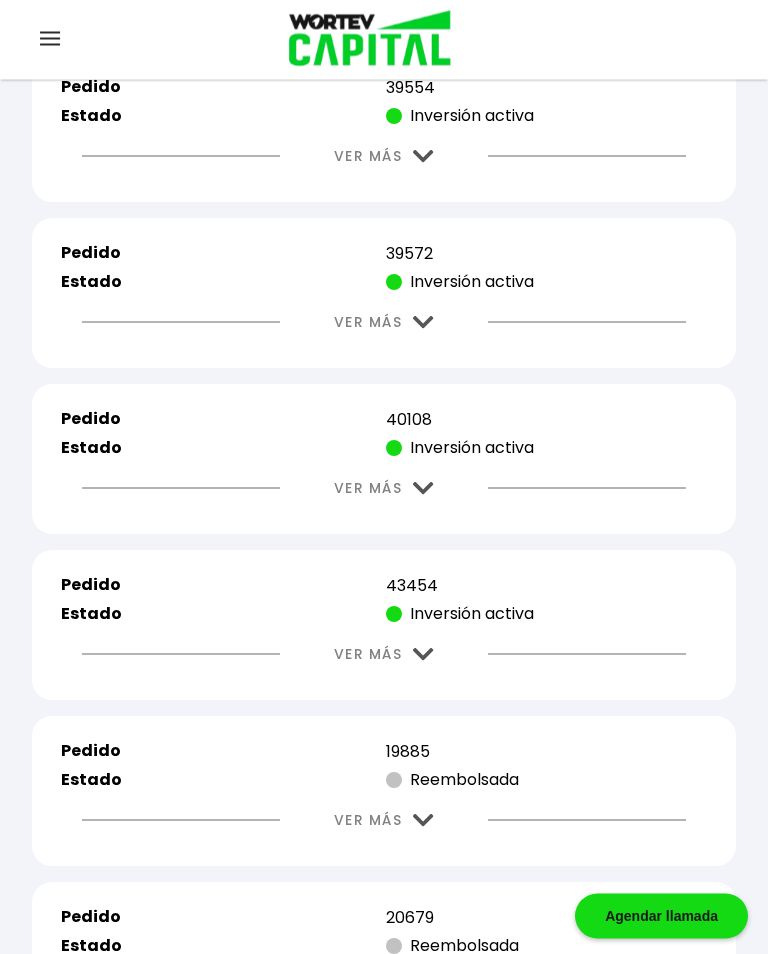 scroll, scrollTop: 4603, scrollLeft: 0, axis: vertical 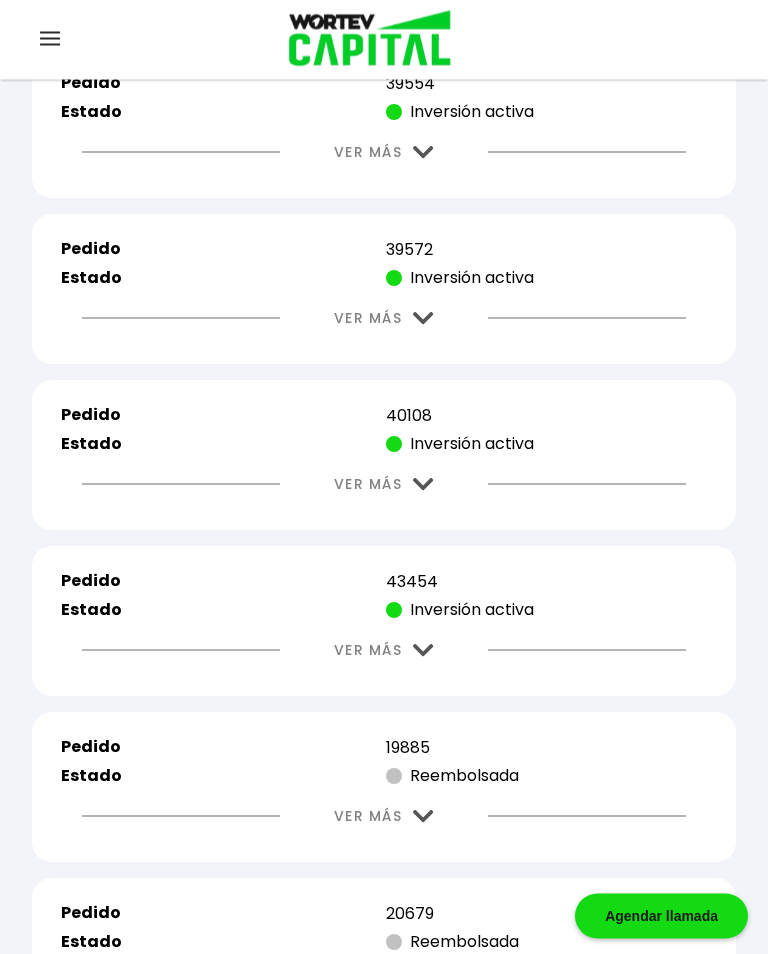 click at bounding box center [50, 40] 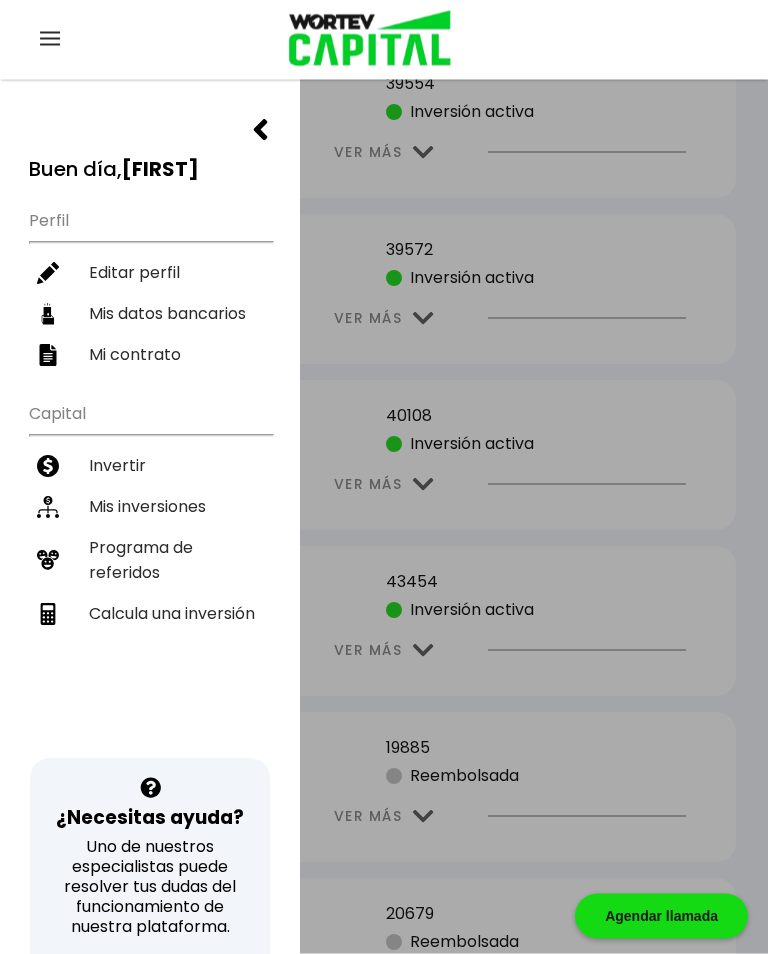 scroll, scrollTop: 4604, scrollLeft: 0, axis: vertical 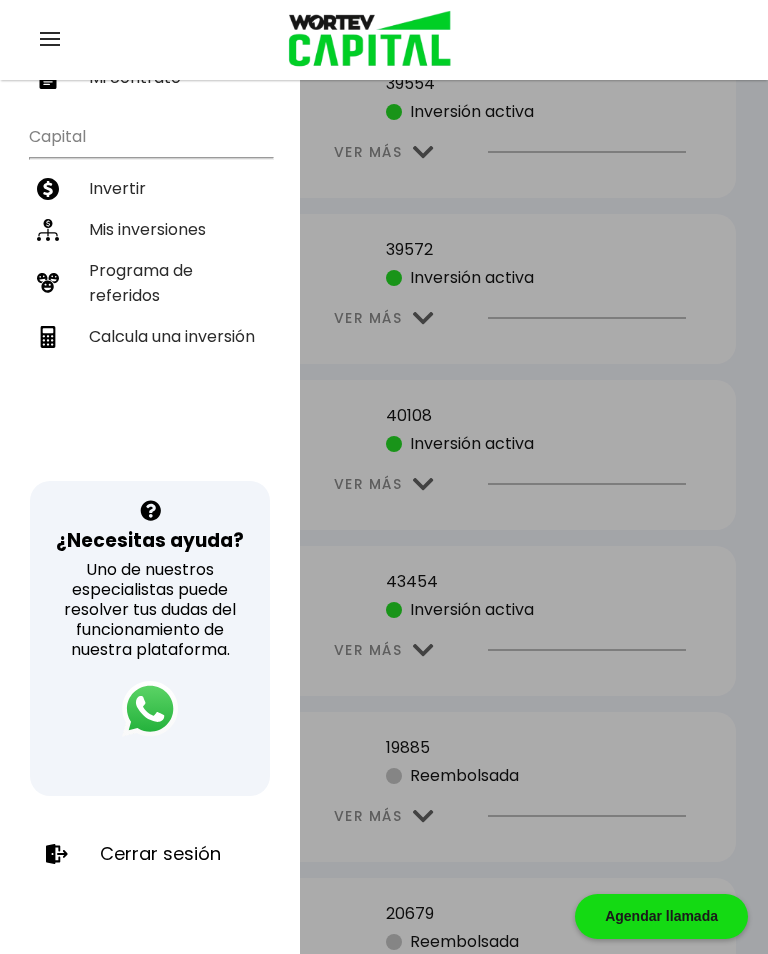 click on "Cerrar sesión" at bounding box center (160, 854) 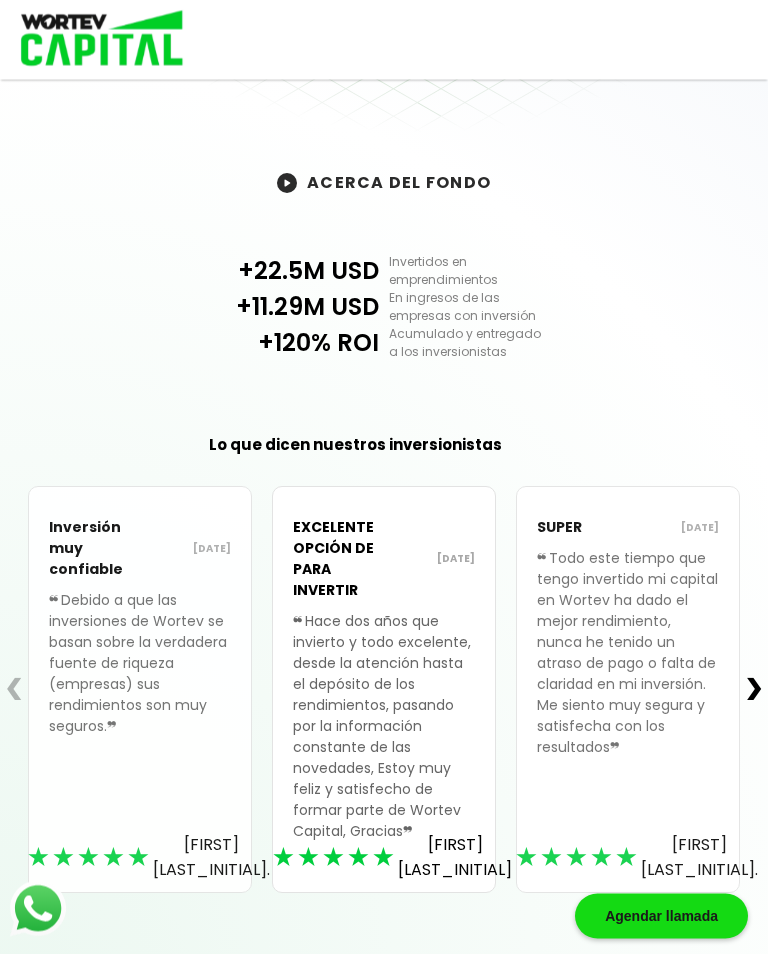 scroll, scrollTop: 812, scrollLeft: 0, axis: vertical 